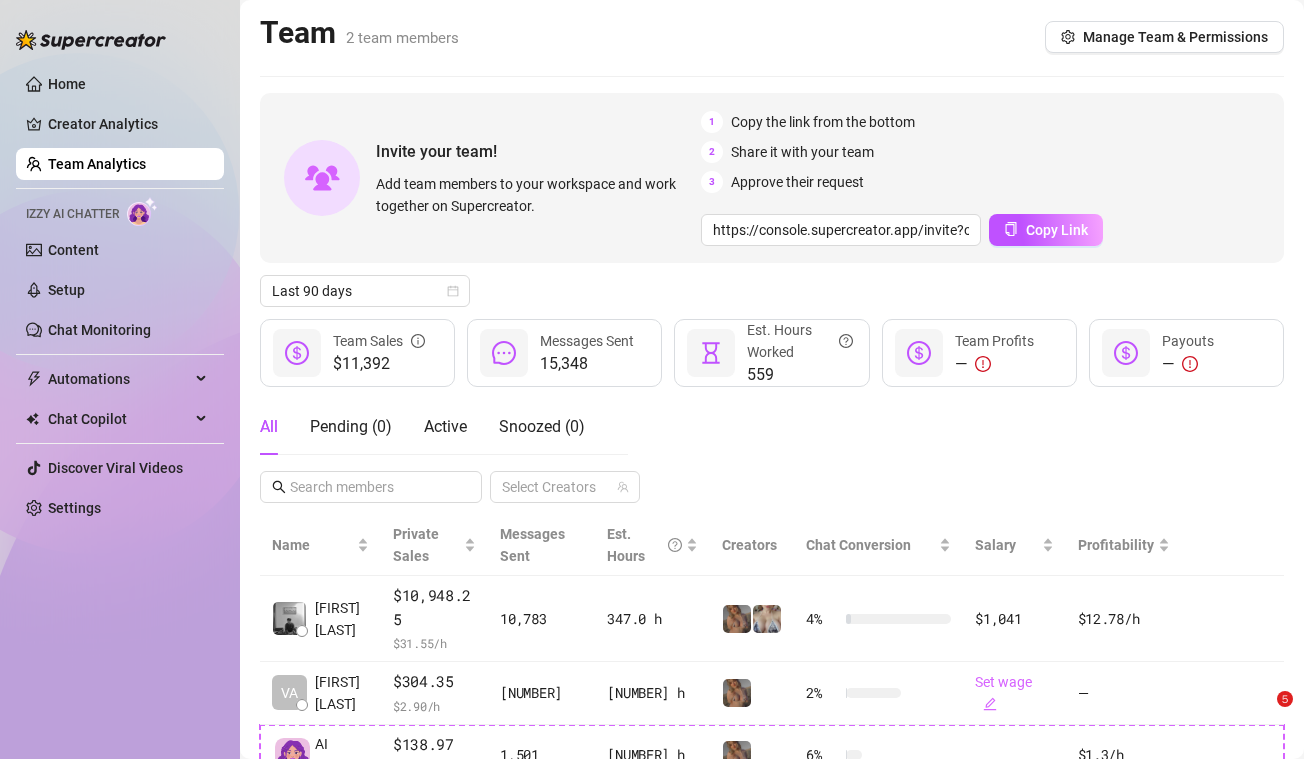 scroll, scrollTop: 0, scrollLeft: 0, axis: both 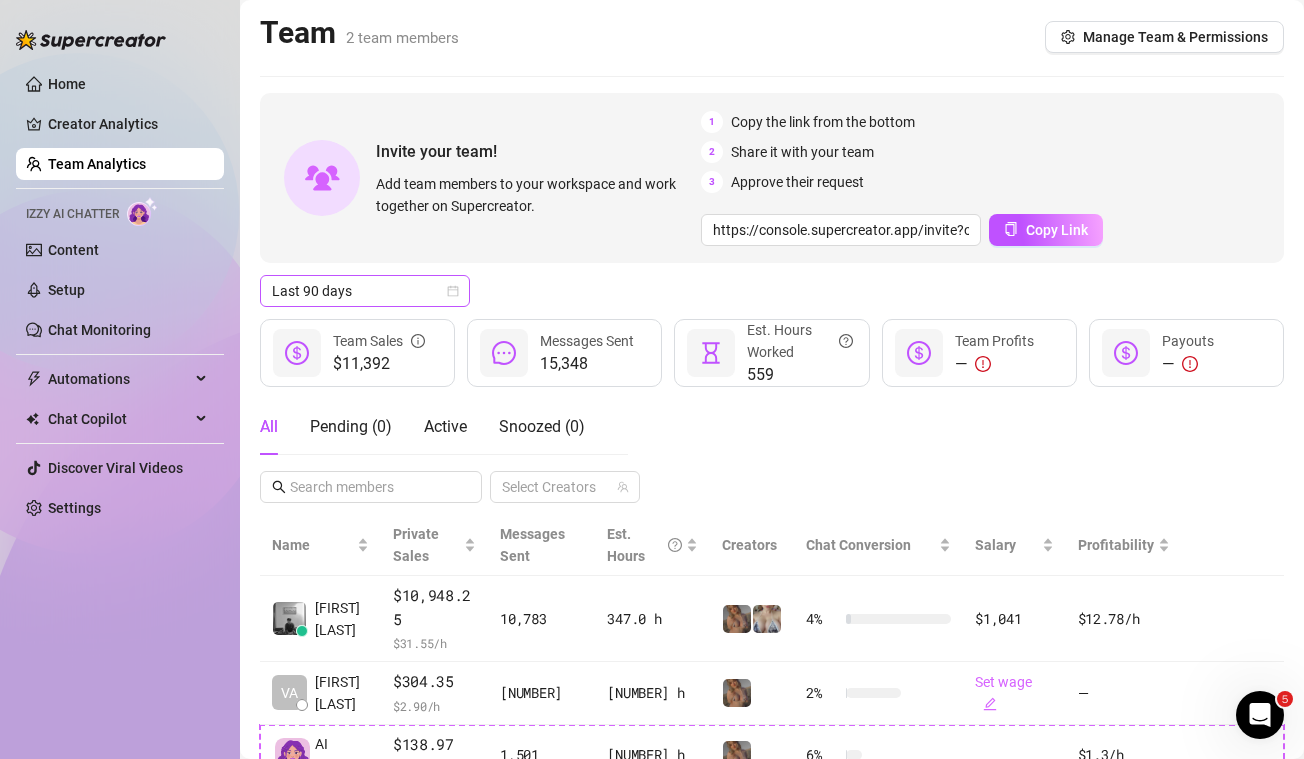click on "Last 90 days" at bounding box center [365, 291] 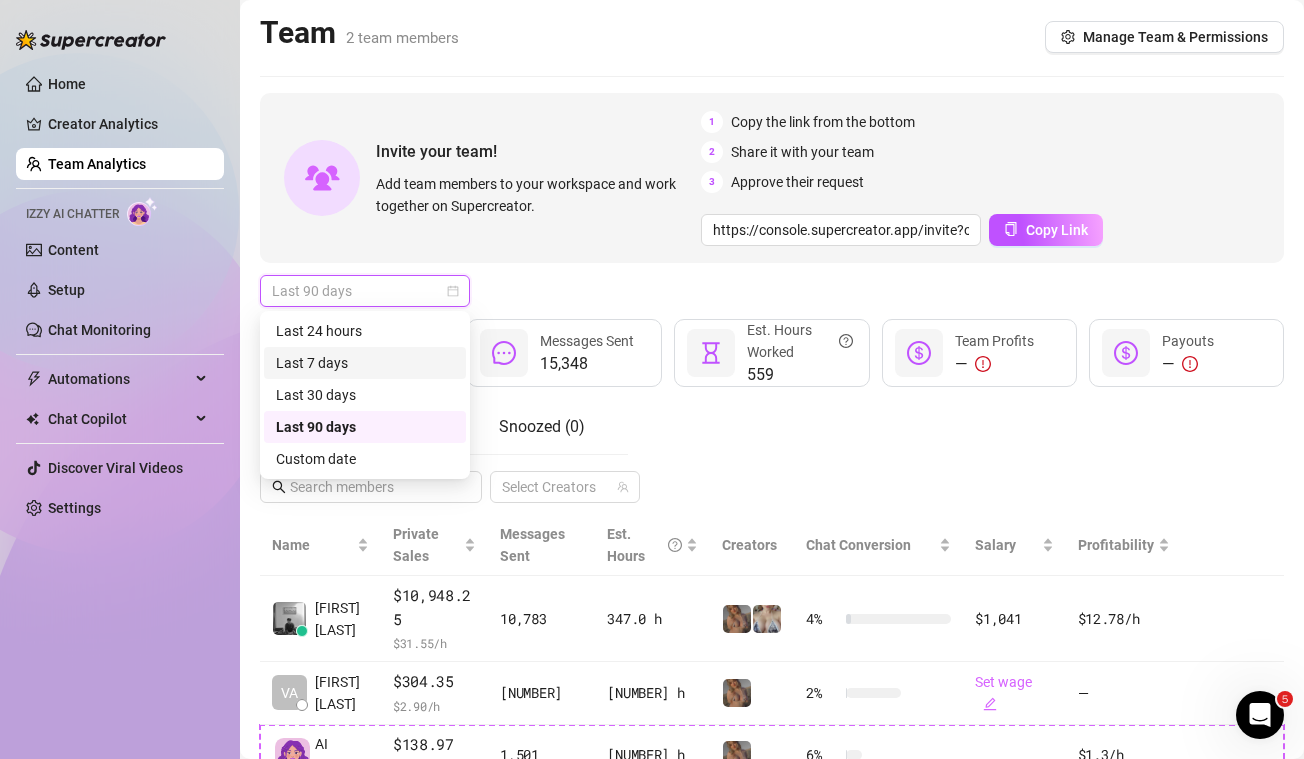 click on "Last 7 days" at bounding box center (365, 363) 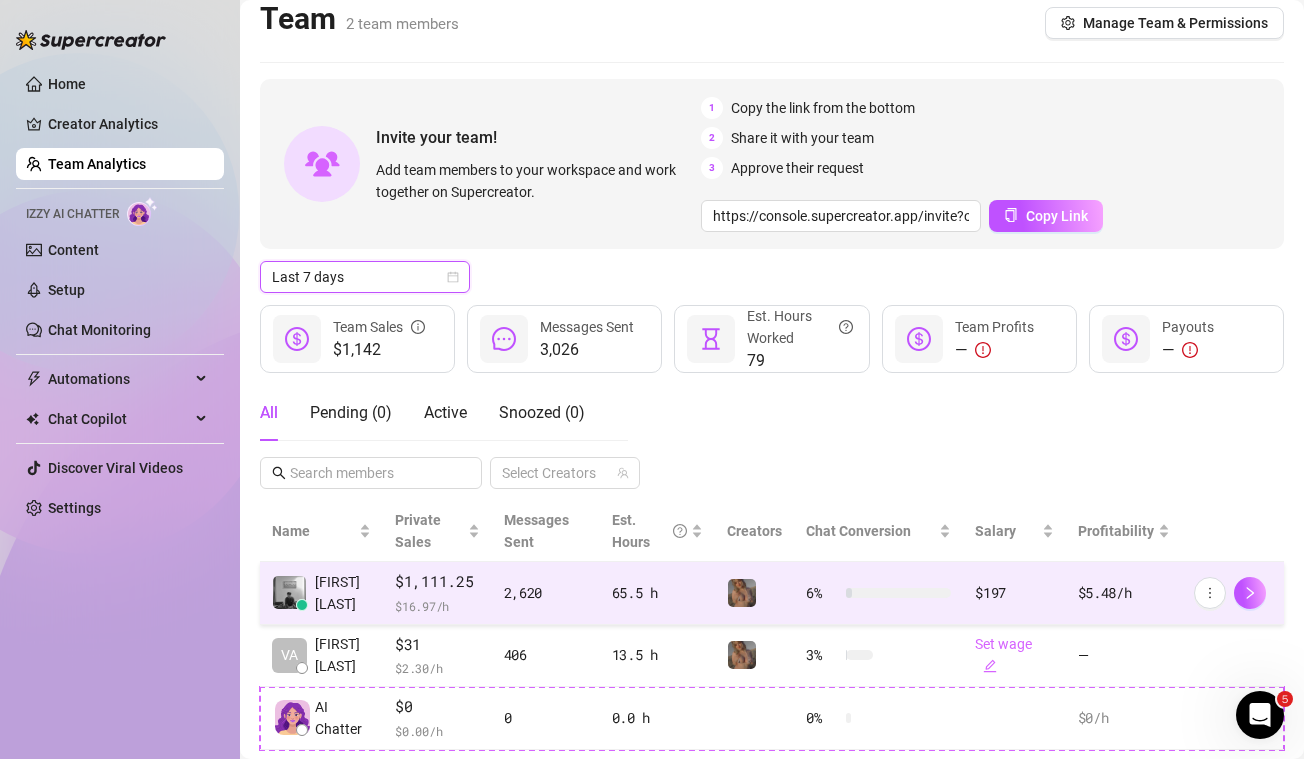 scroll, scrollTop: 64, scrollLeft: 0, axis: vertical 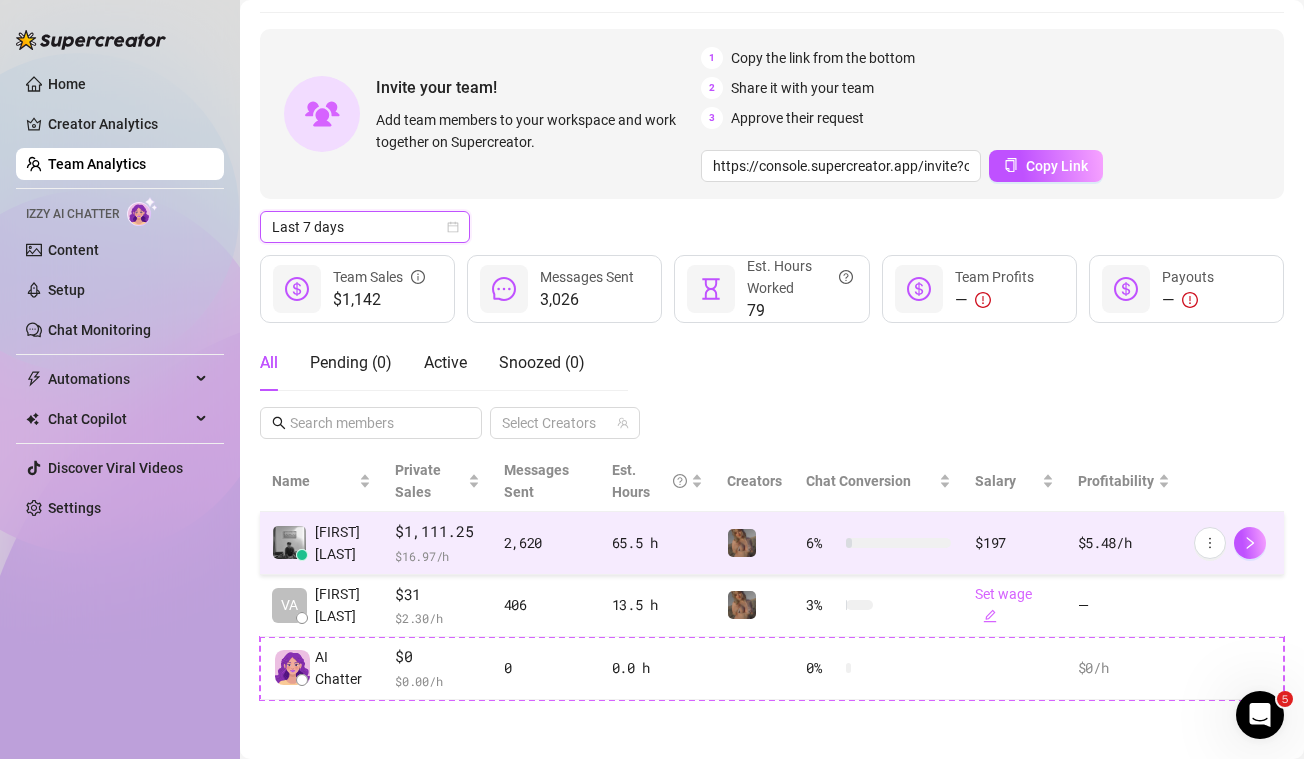 click on "$197" at bounding box center (1014, 543) 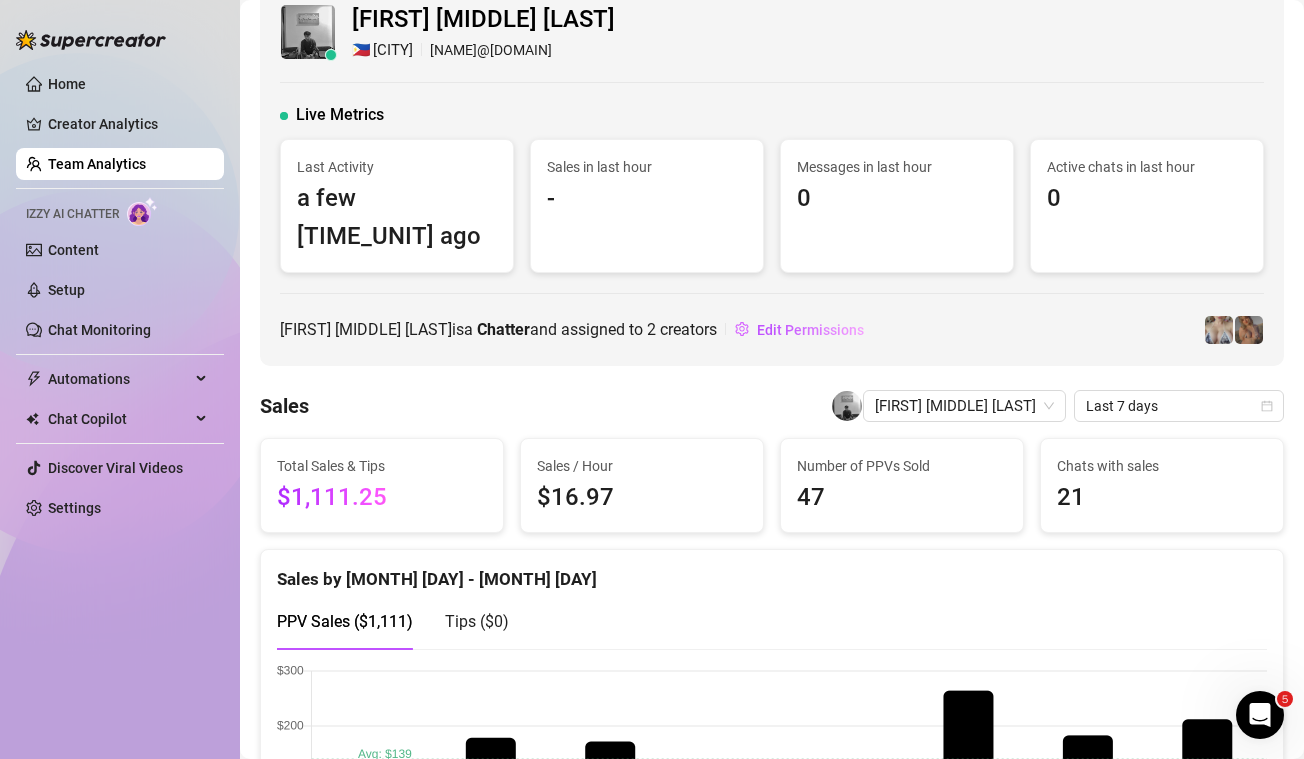 scroll, scrollTop: 0, scrollLeft: 0, axis: both 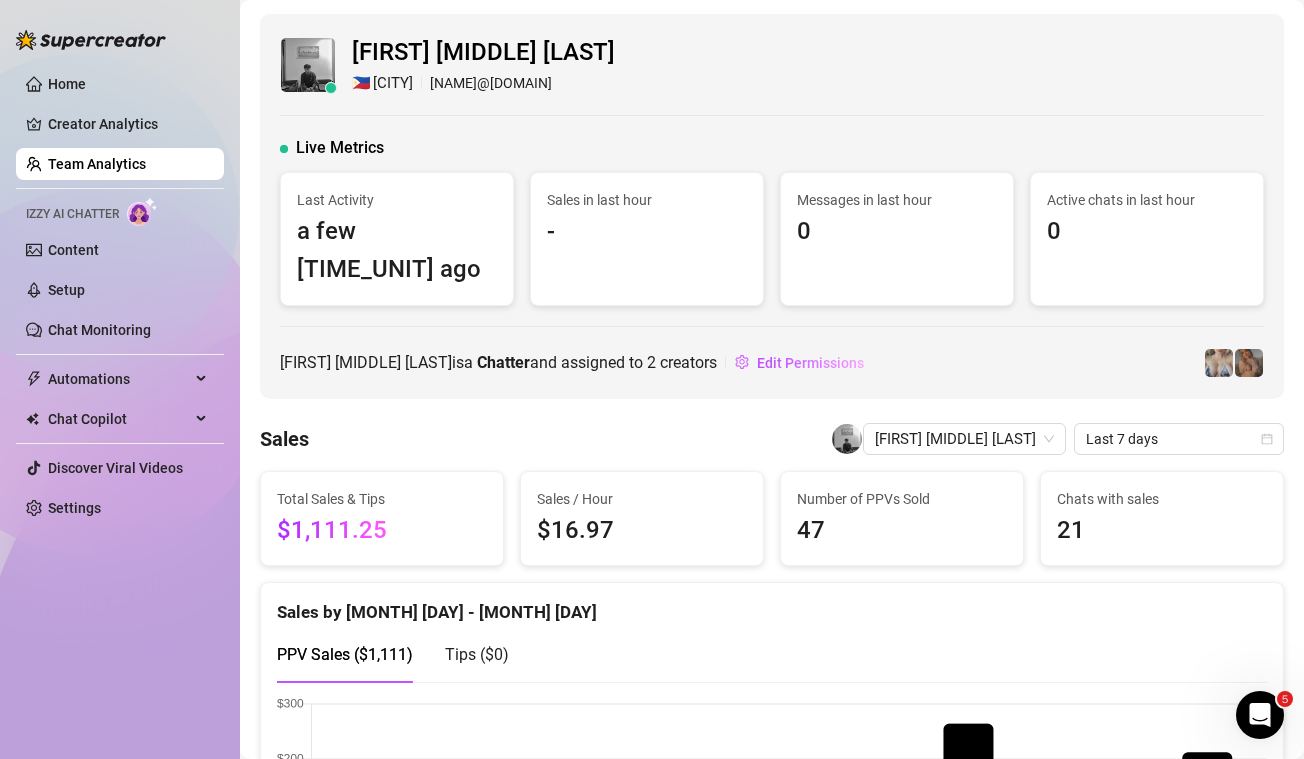 click on "Team Analytics" at bounding box center [97, 164] 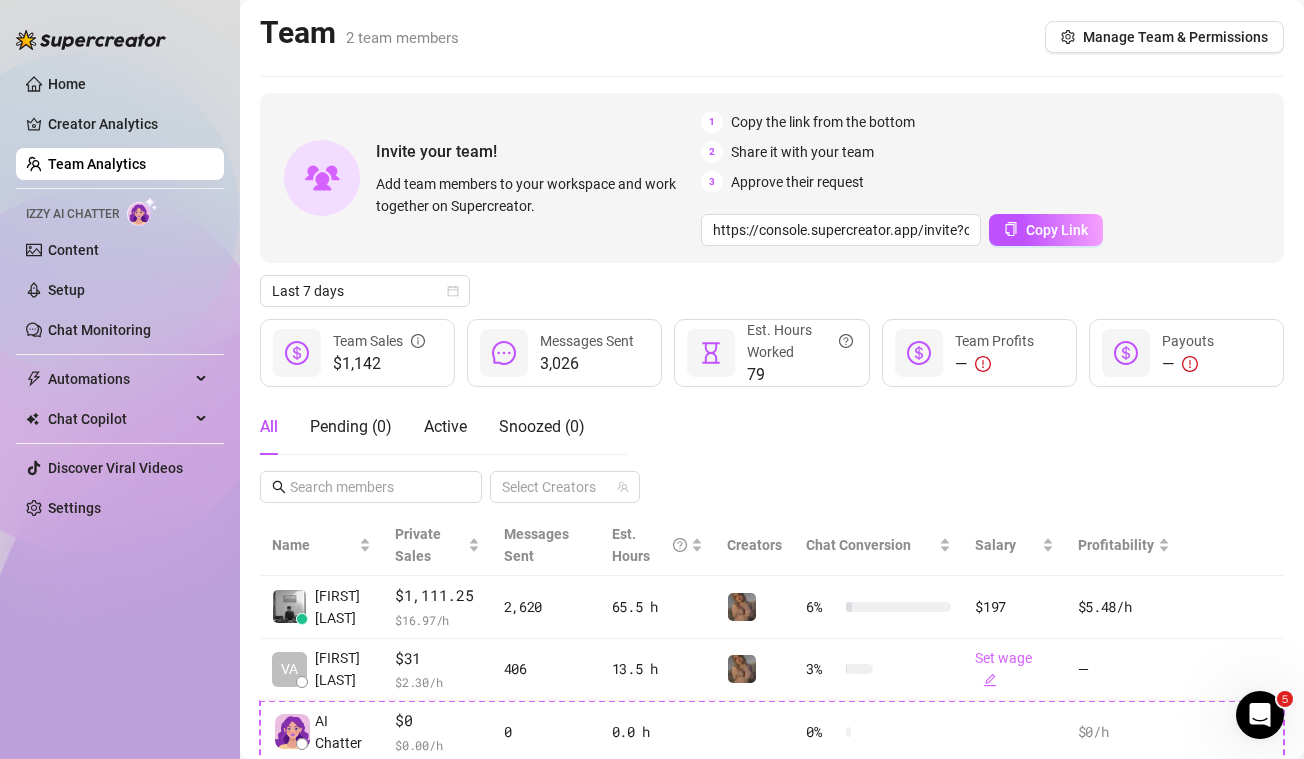 scroll, scrollTop: 64, scrollLeft: 0, axis: vertical 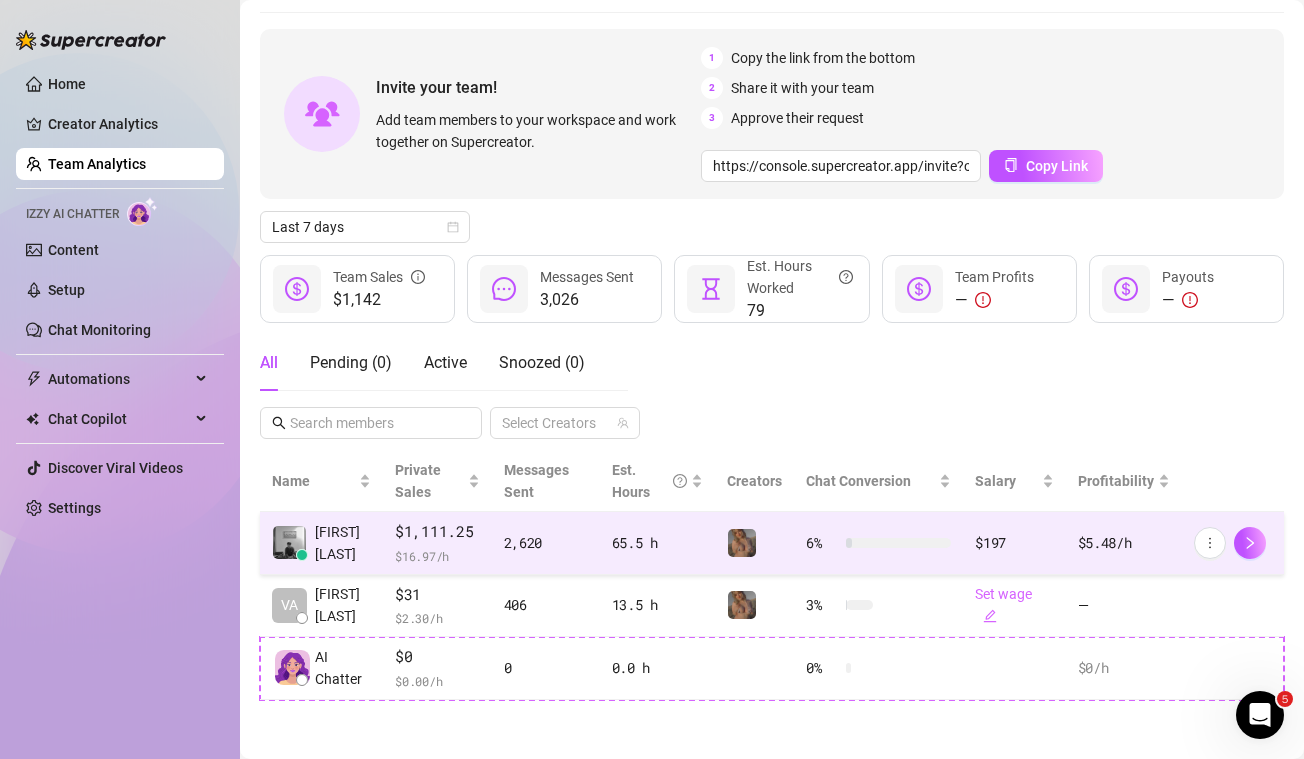 click on "$197" at bounding box center [1014, 543] 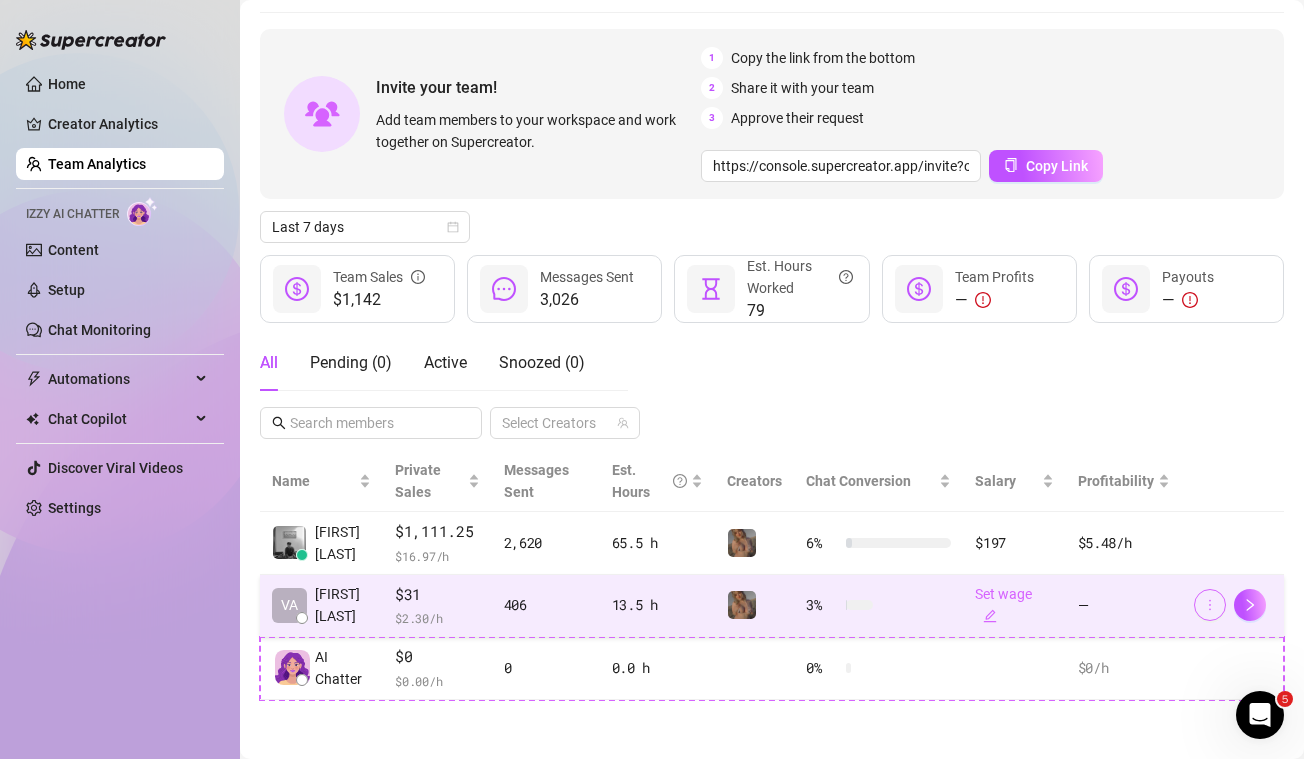 click 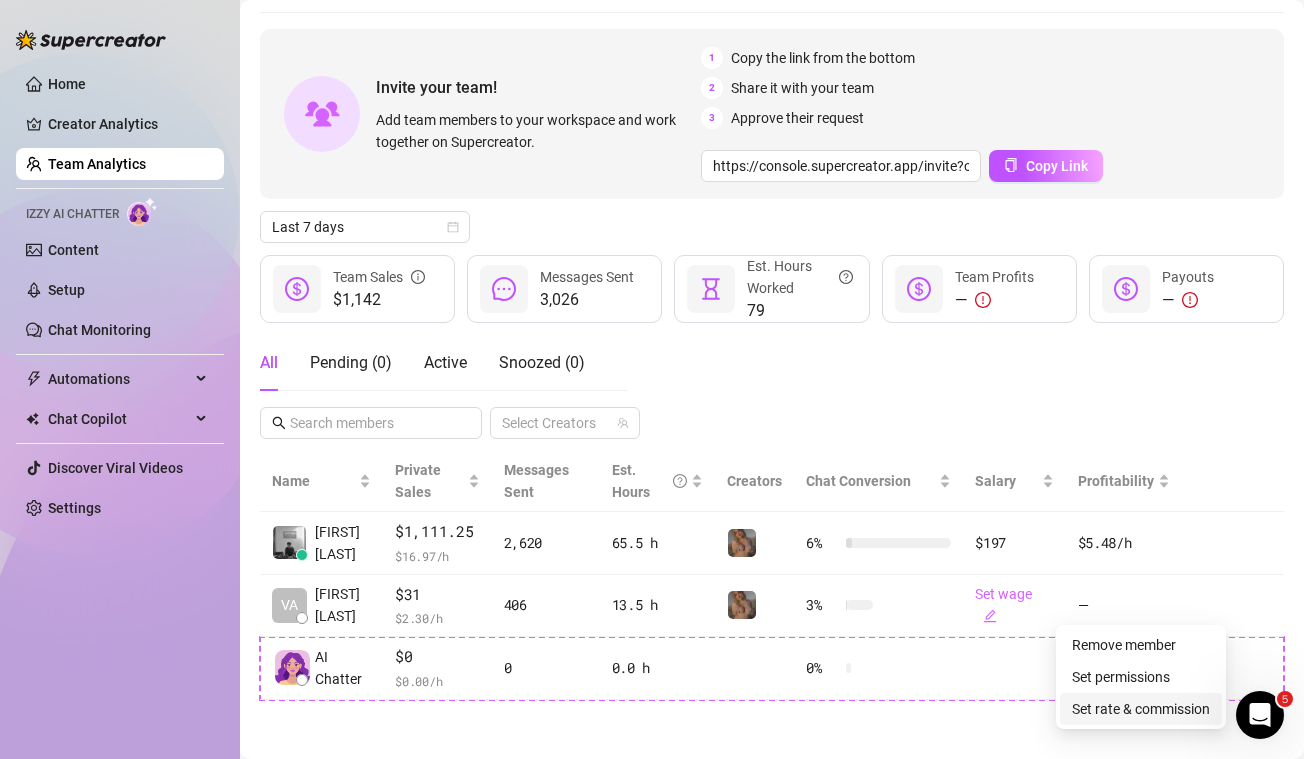 click on "Set rate & commission" at bounding box center (1141, 709) 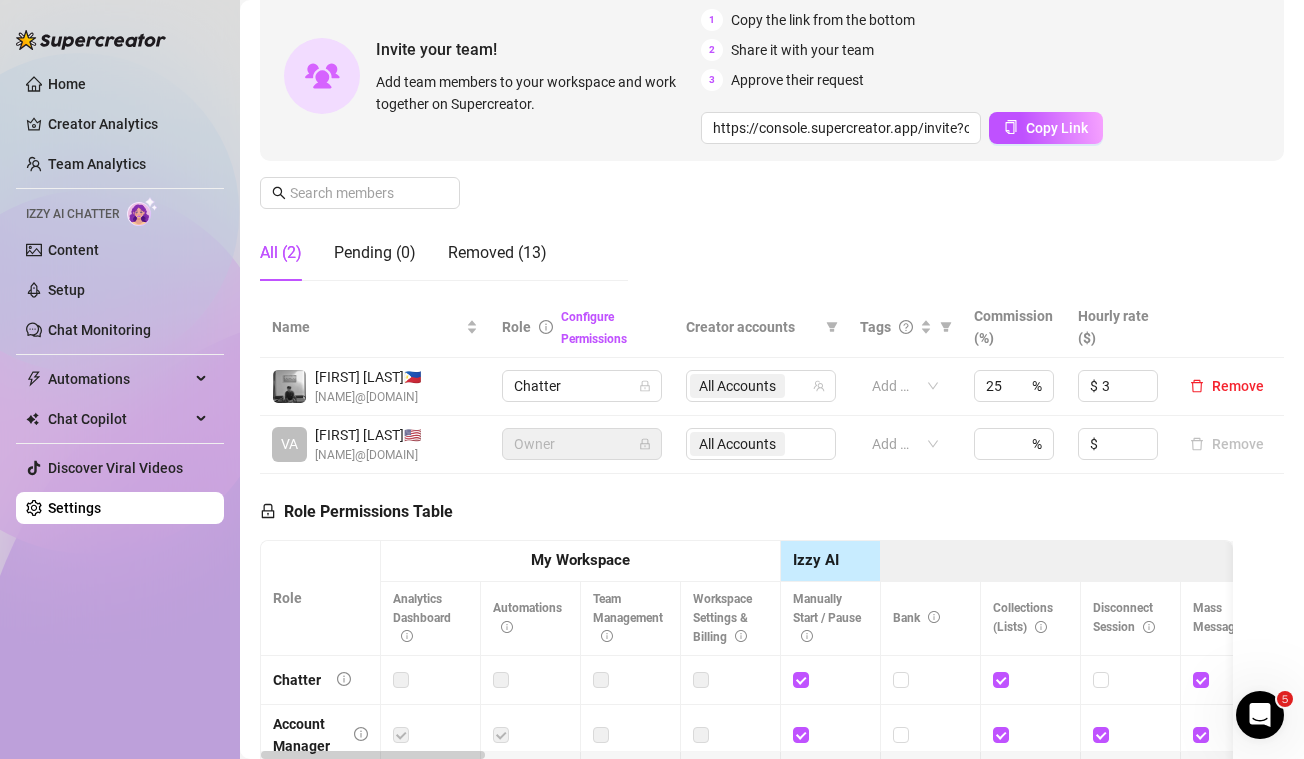 scroll, scrollTop: 193, scrollLeft: 0, axis: vertical 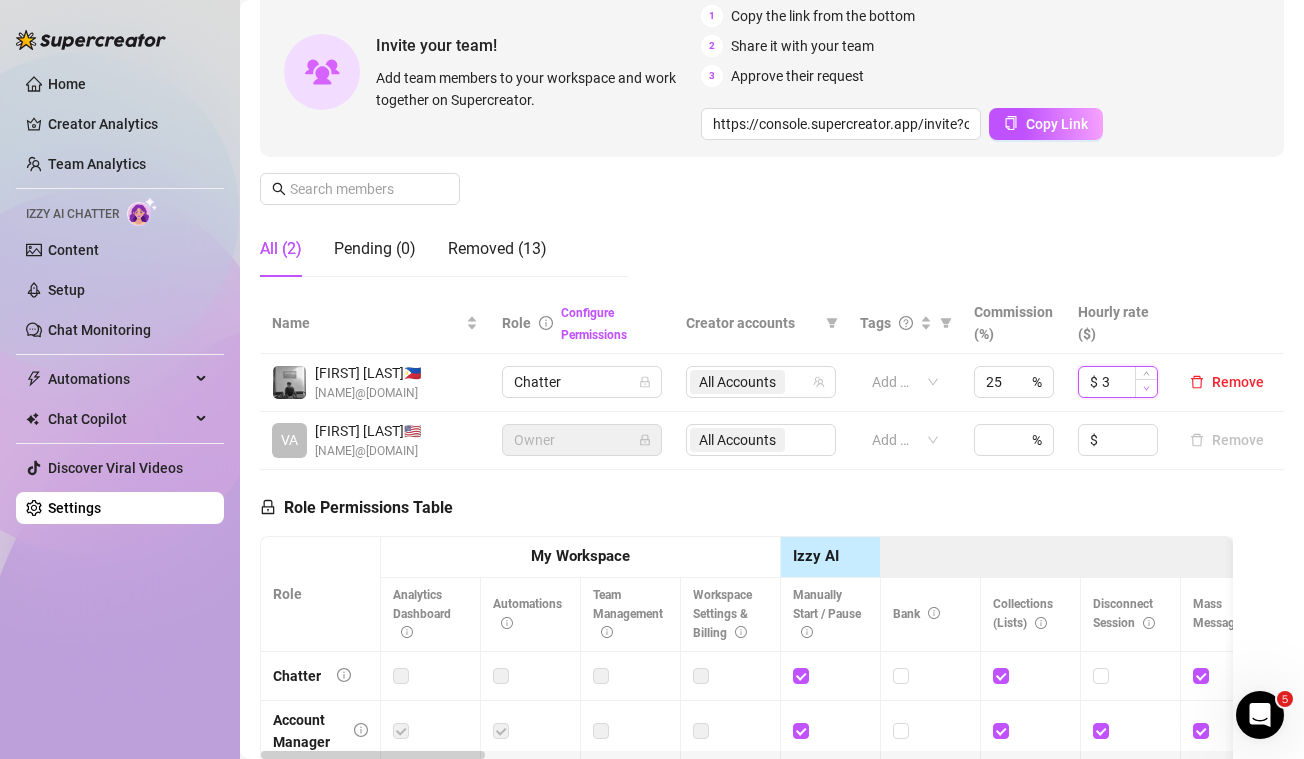 click at bounding box center [1146, 388] 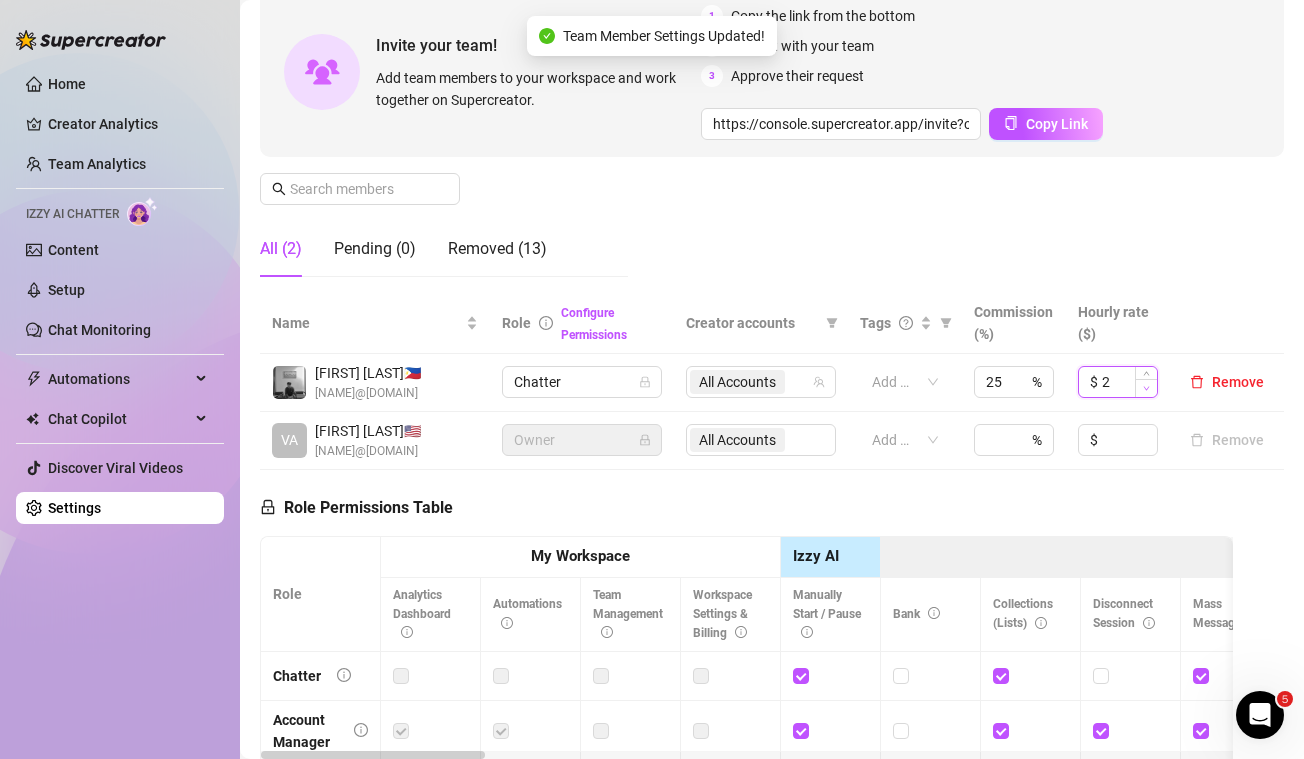 click 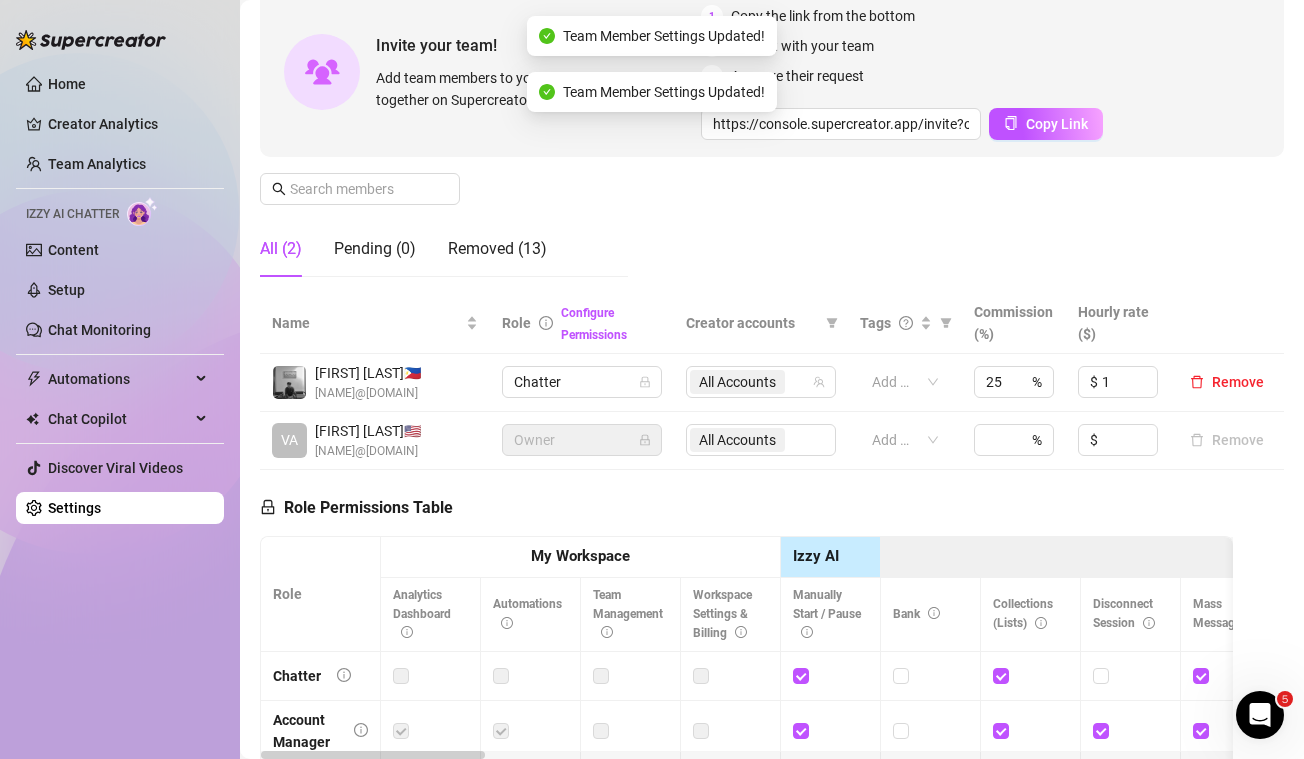 click on "Manage Team Members Manage your team members, their commission and hourly rate, and their permissions. Invite your team! Add team members to your workspace and work together on Supercreator. 1 Copy the link from the bottom 2 Share it with your team 3 Approve their request https://console.supercreator.app/invite?code=2BqgEV4rDfSo5eQBuWxCoslyBfM2&workspace=deityagency Copy Link All (2) Pending (0) Removed (13)" at bounding box center (772, 107) 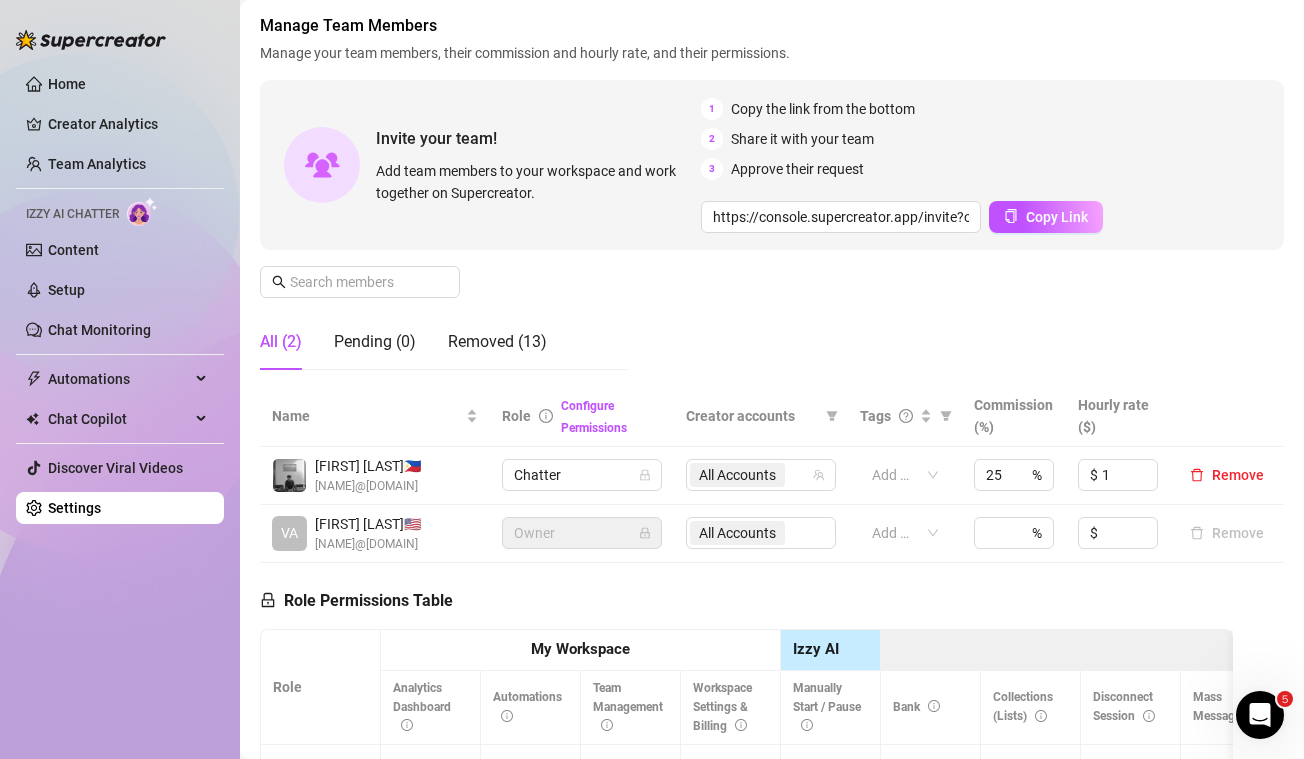 scroll, scrollTop: 0, scrollLeft: 0, axis: both 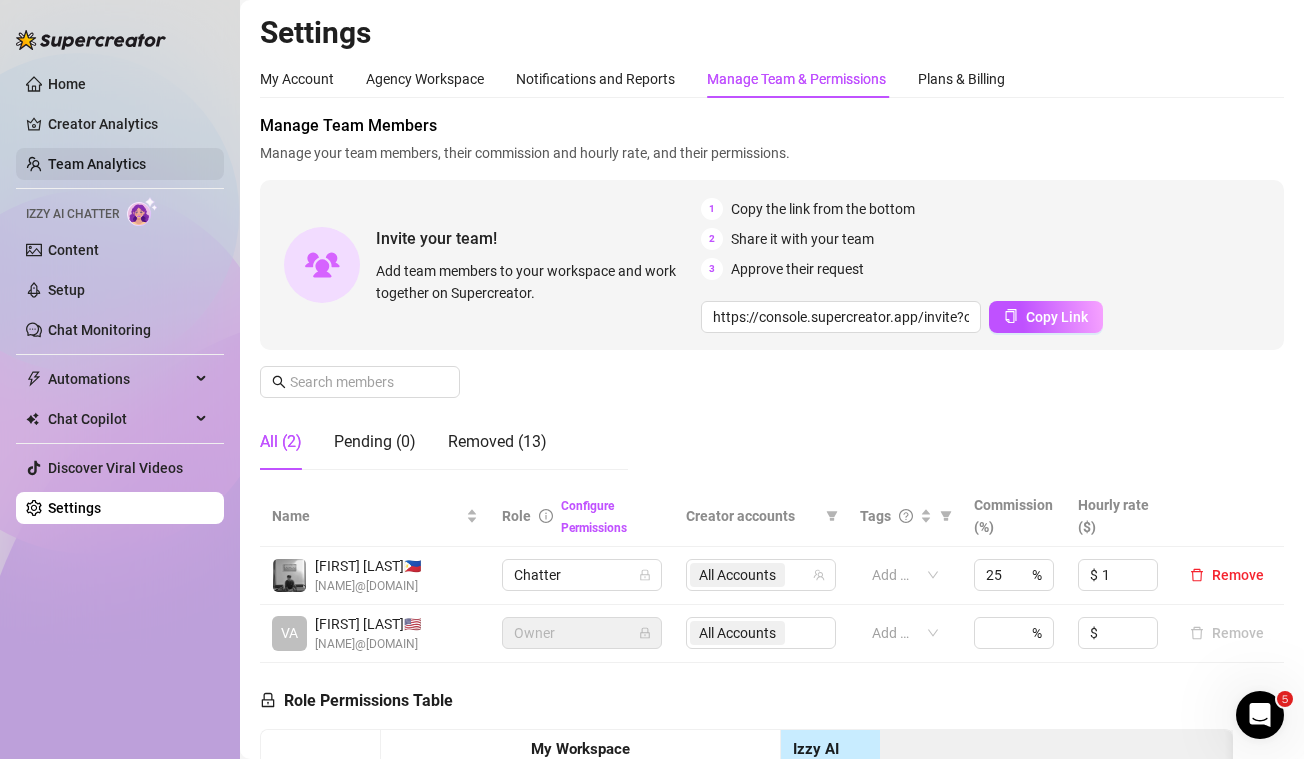 click on "Team Analytics" at bounding box center (97, 164) 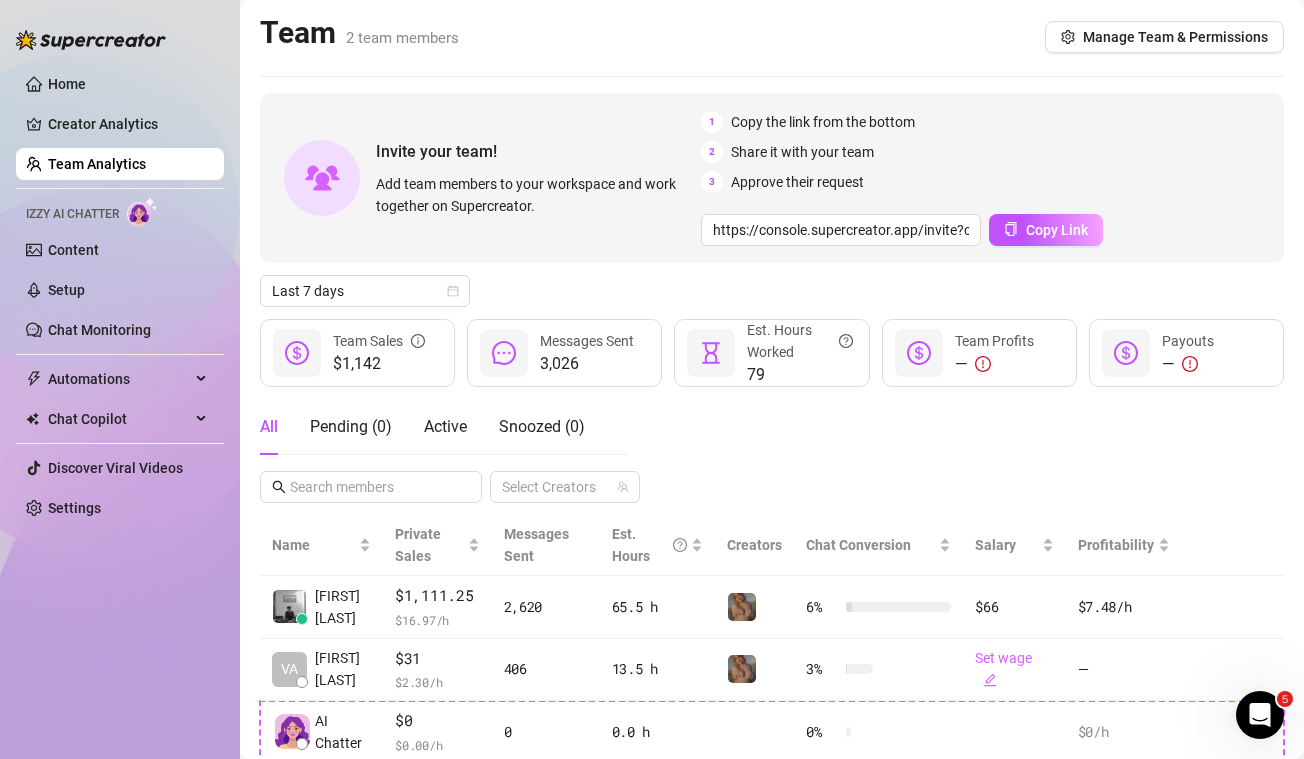 scroll, scrollTop: 64, scrollLeft: 0, axis: vertical 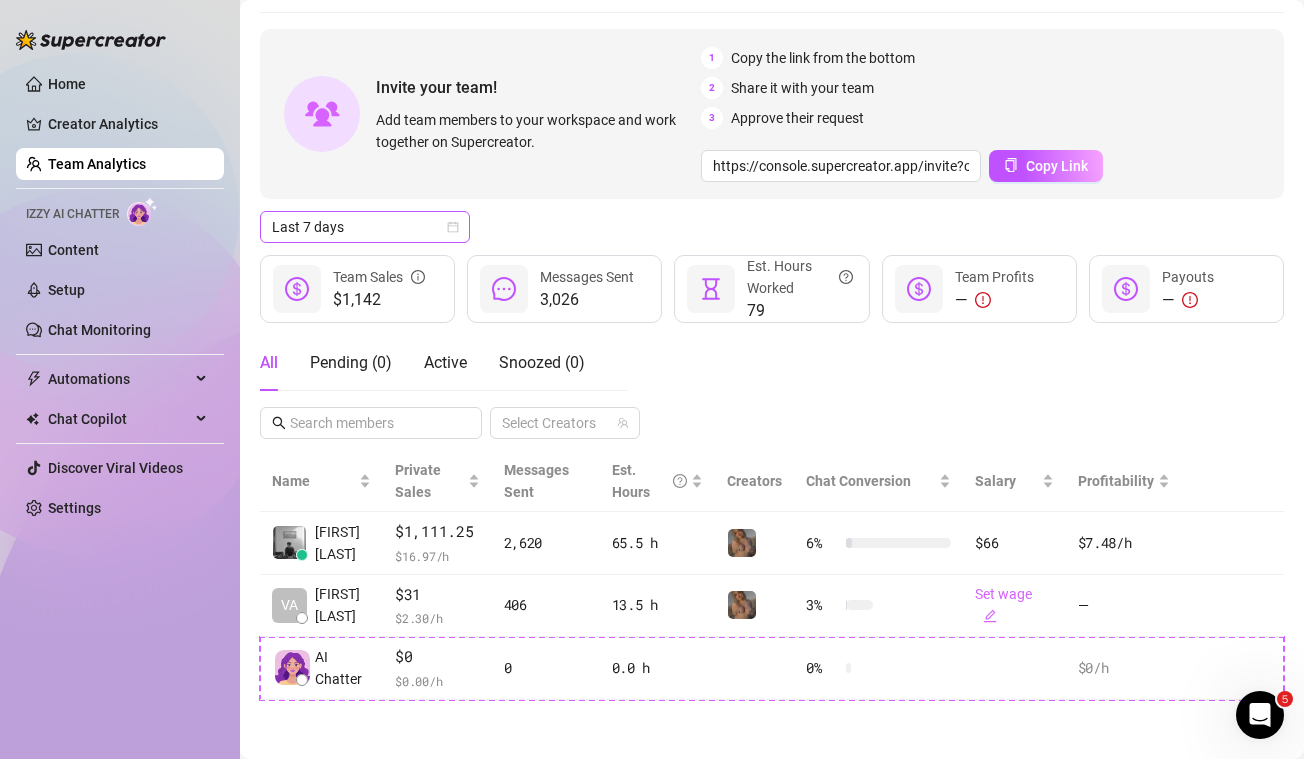 click 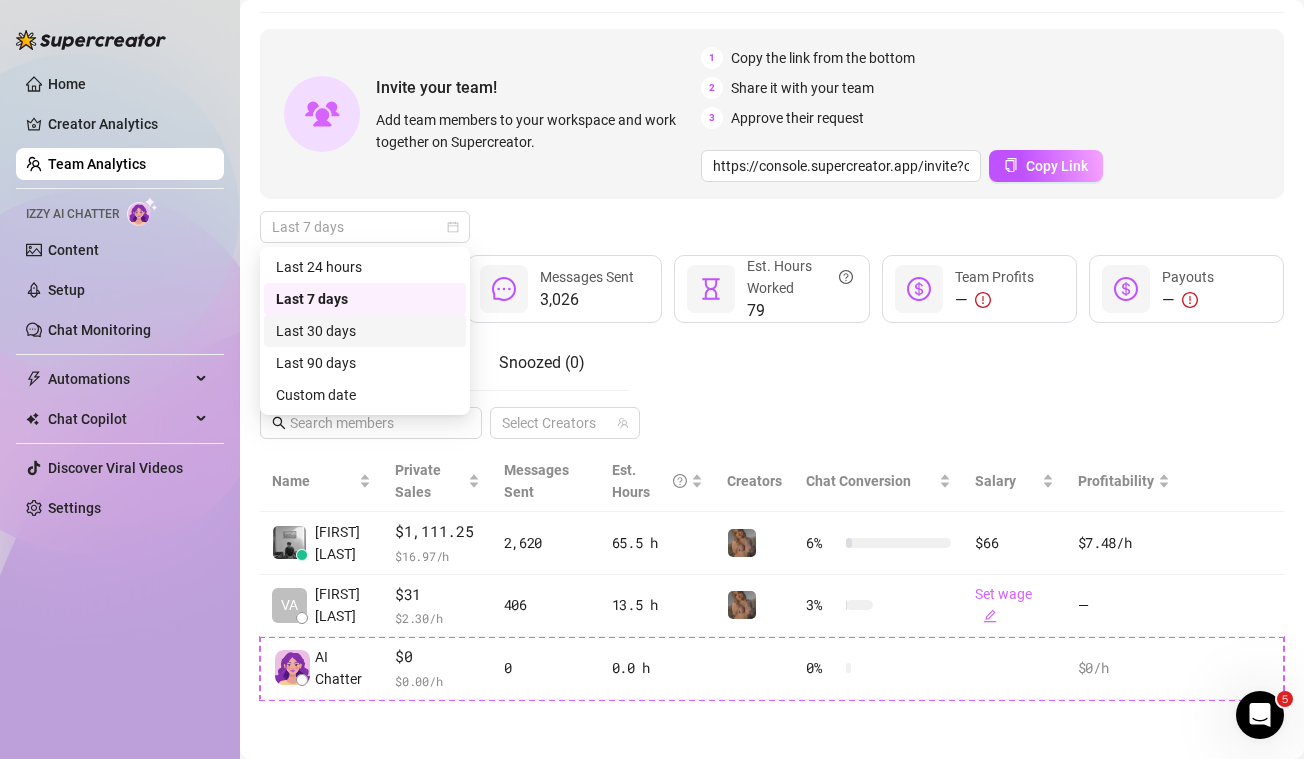 click on "Last 30 days" at bounding box center [365, 331] 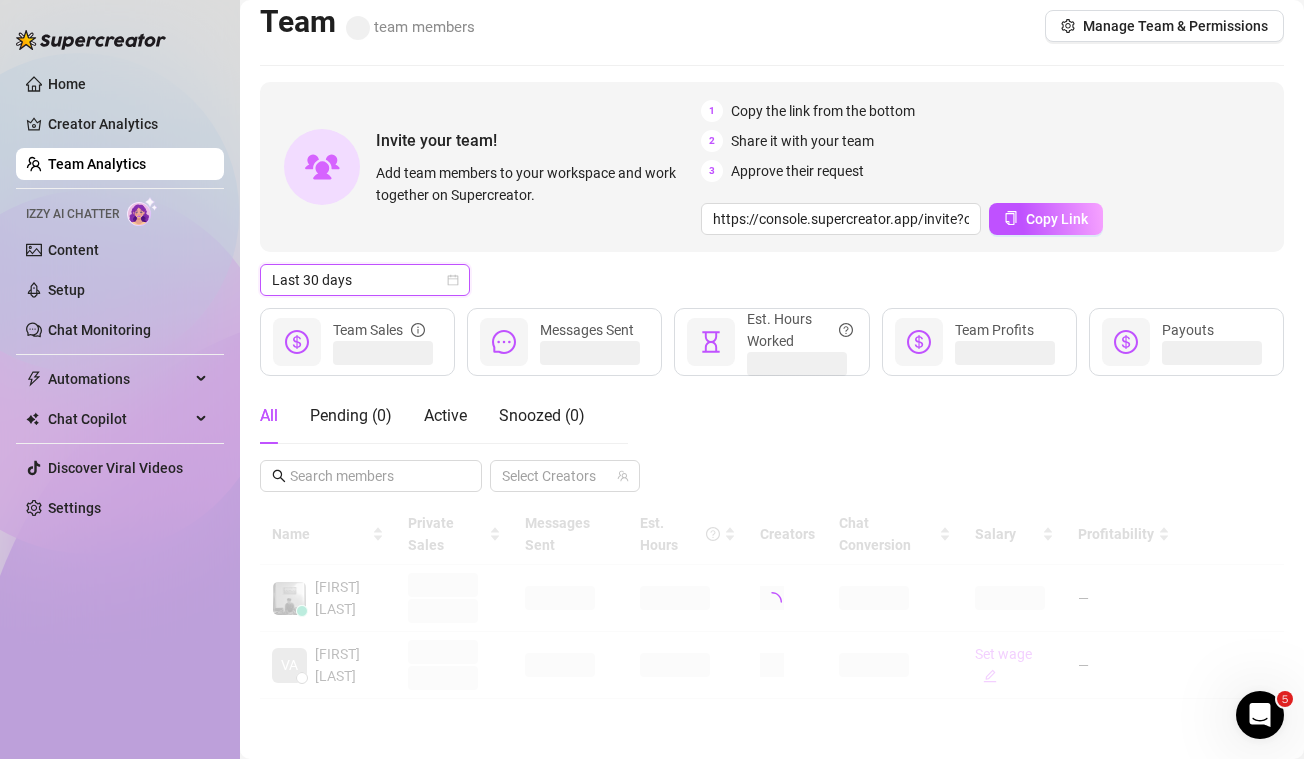 scroll, scrollTop: 64, scrollLeft: 0, axis: vertical 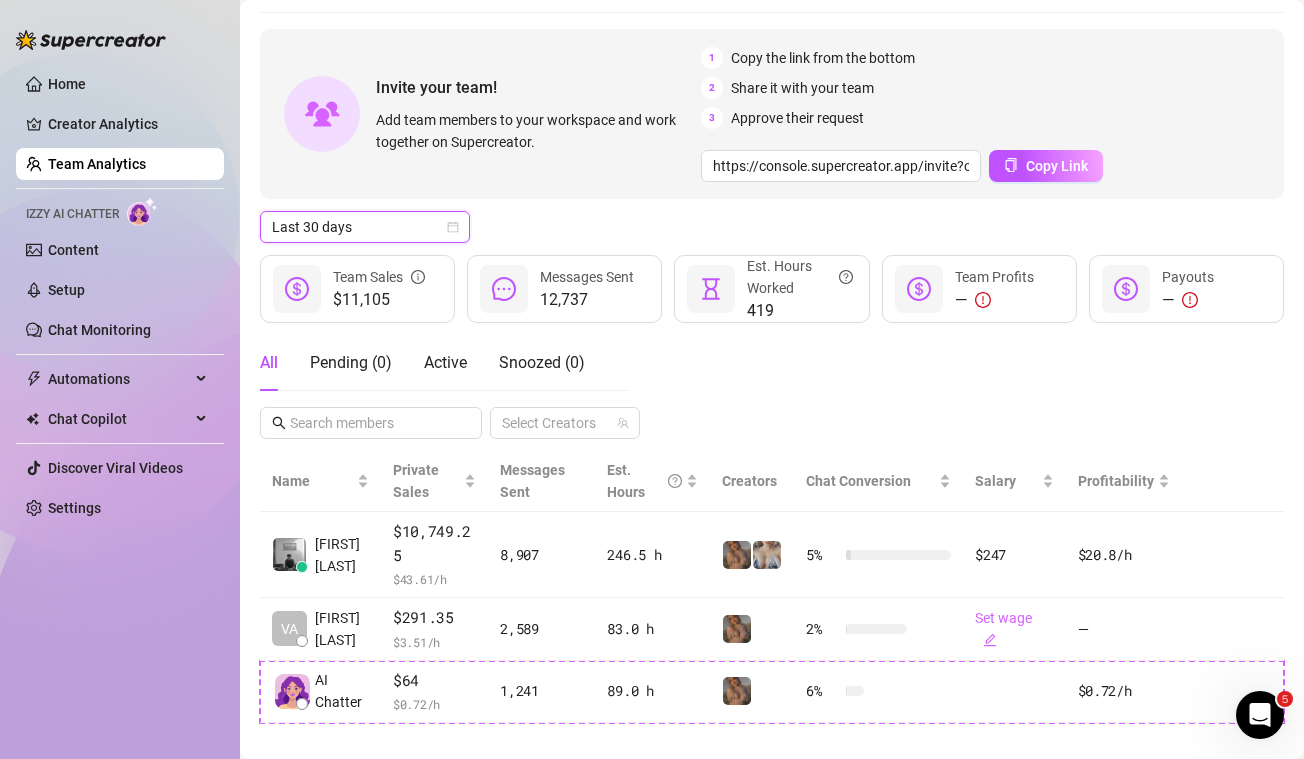 click 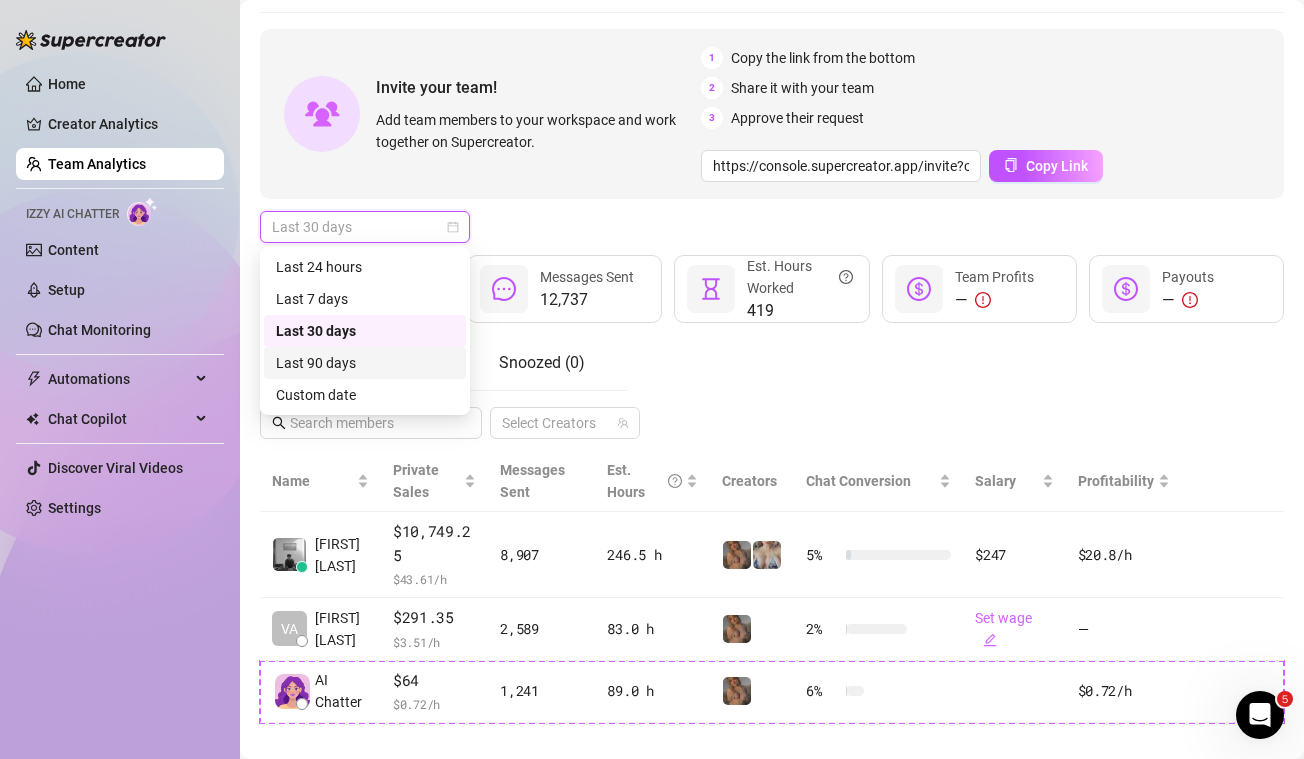 click on "Last 90 days" at bounding box center [365, 363] 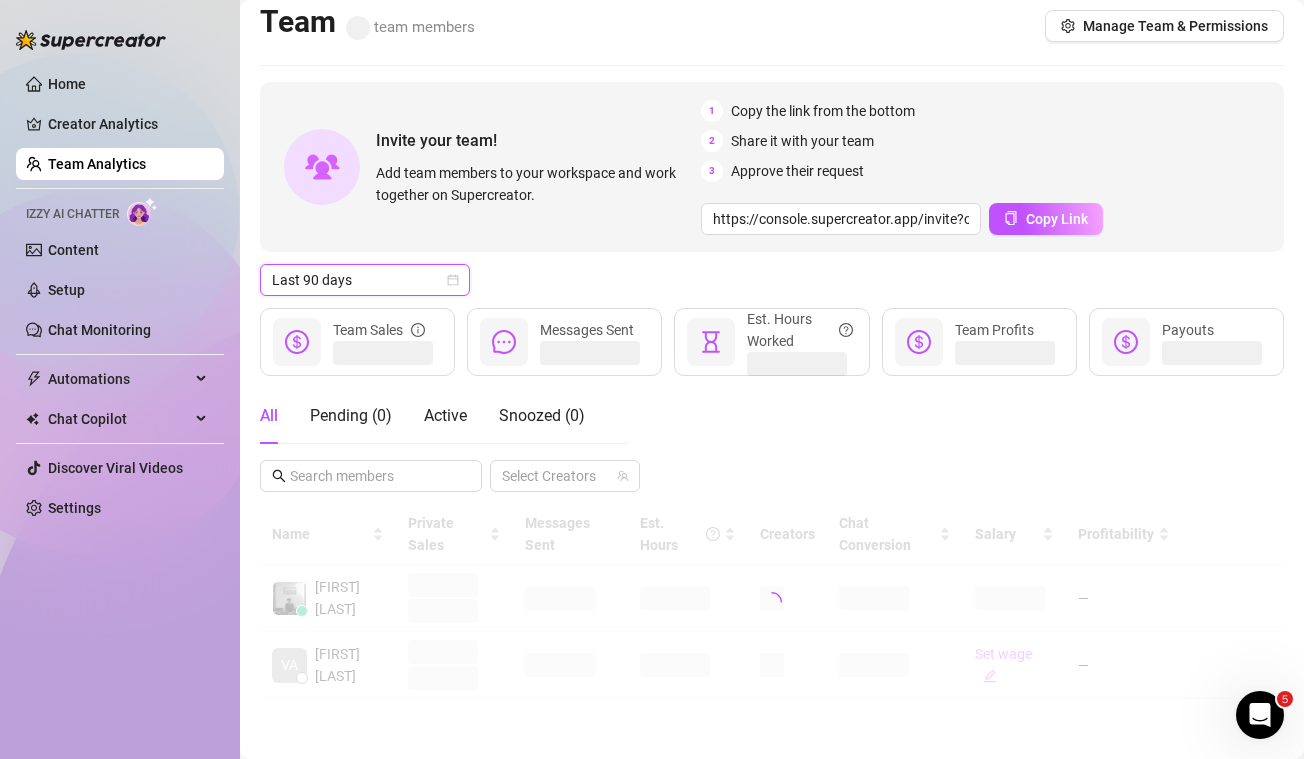 scroll, scrollTop: 64, scrollLeft: 0, axis: vertical 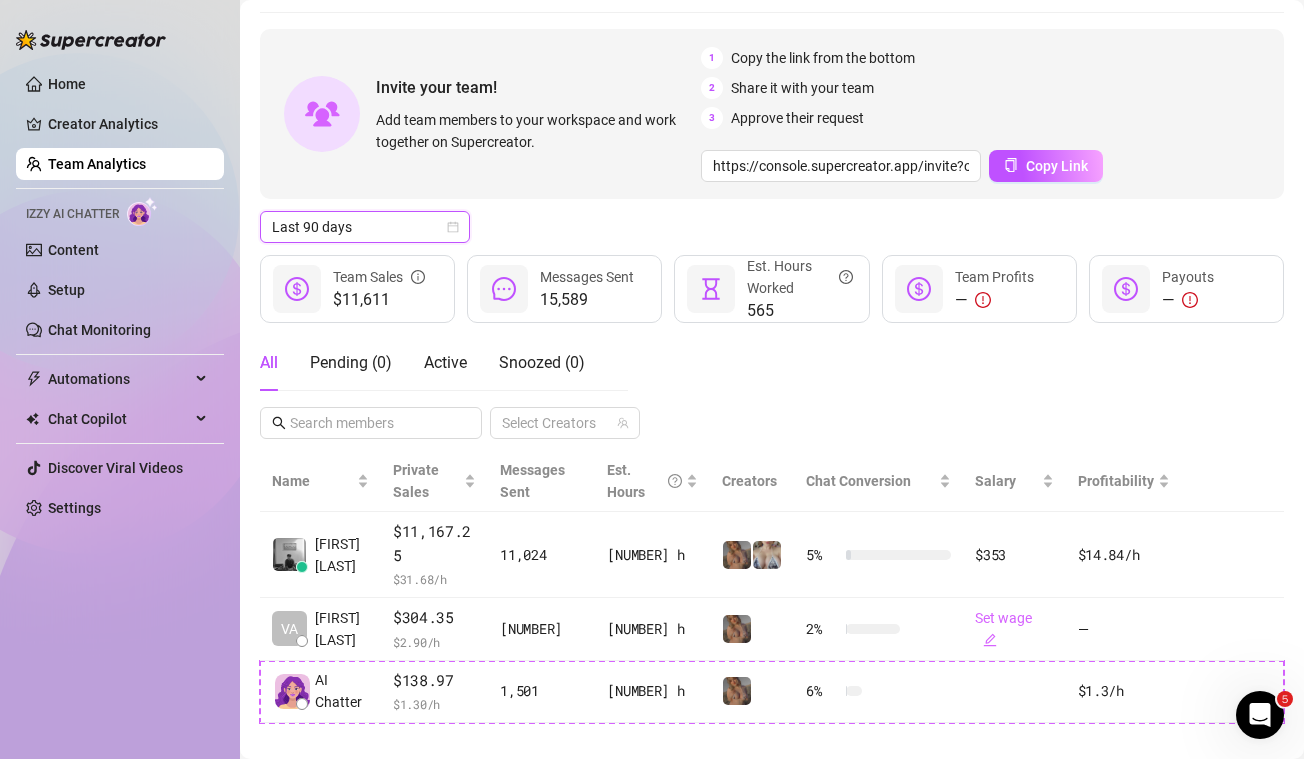 click 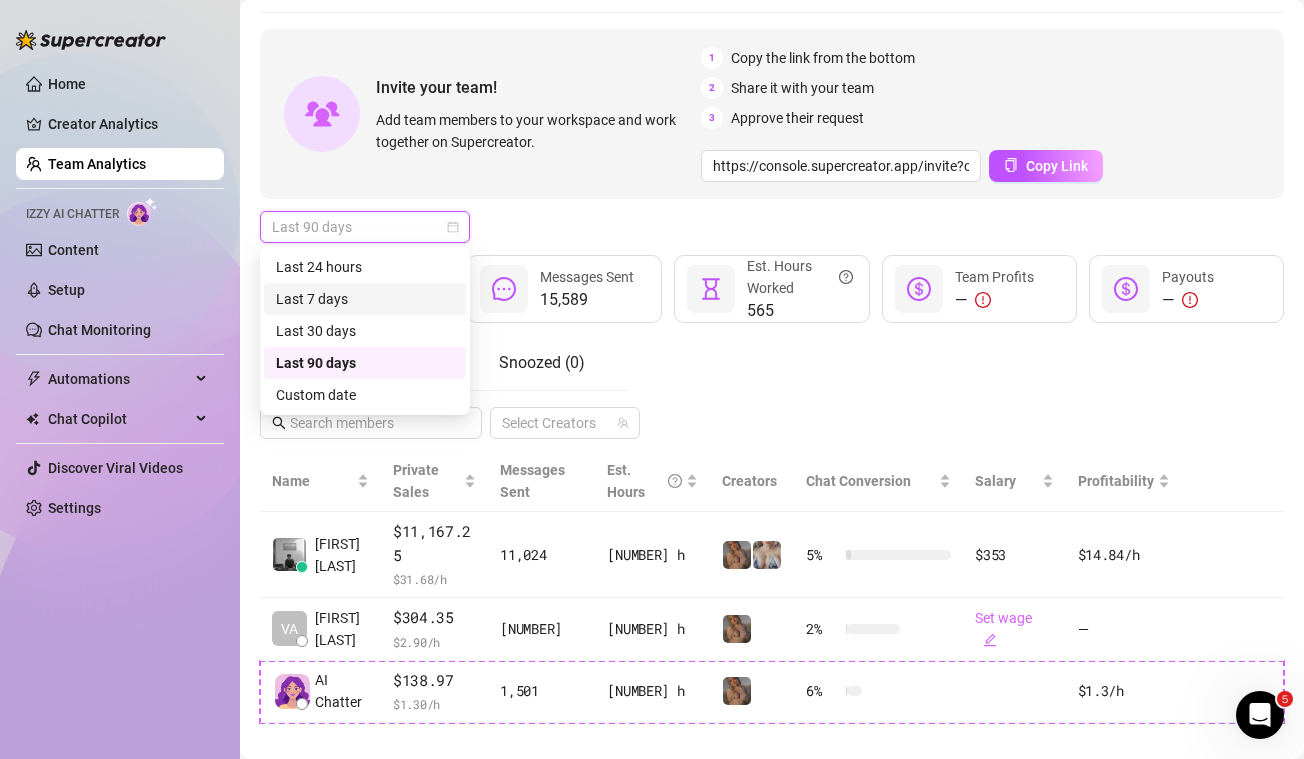 click on "Last 7 days" at bounding box center [365, 299] 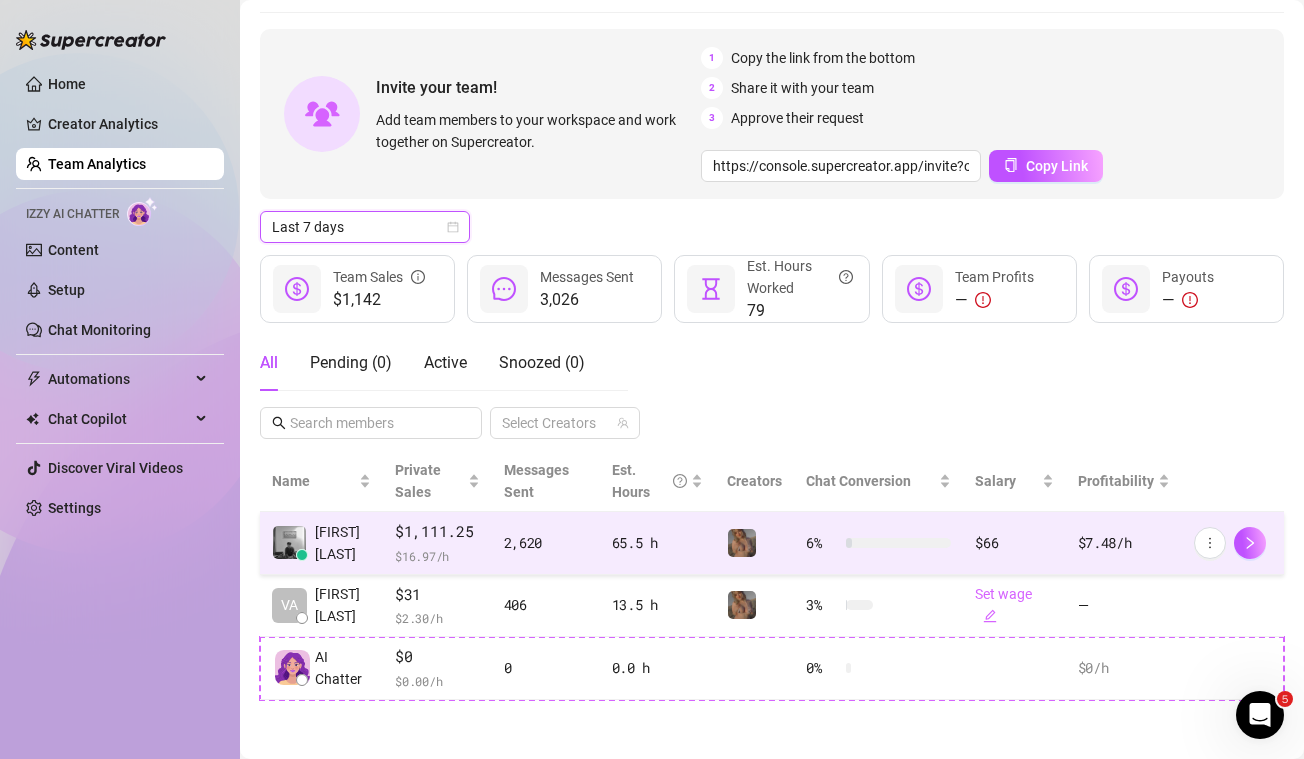 click on "$66" at bounding box center (1014, 543) 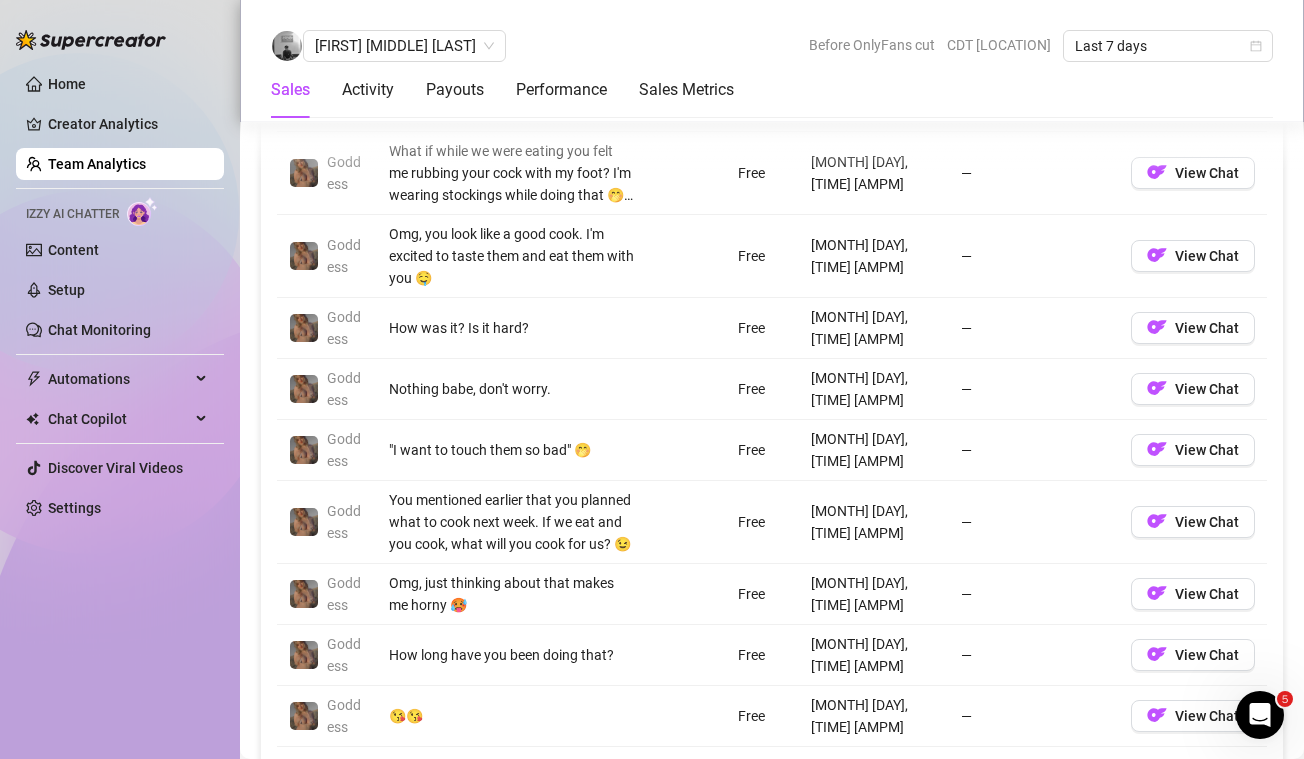 scroll, scrollTop: 969, scrollLeft: 0, axis: vertical 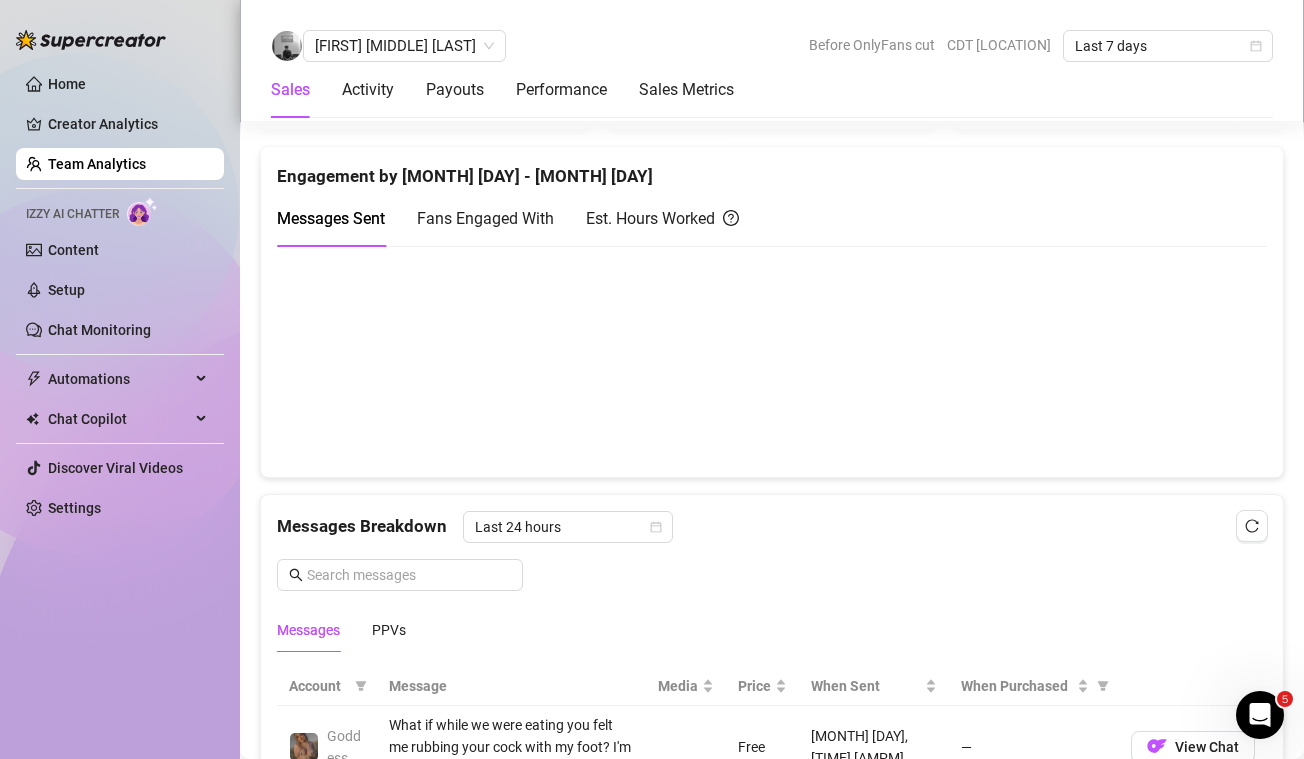 click on "Sales" at bounding box center (290, 90) 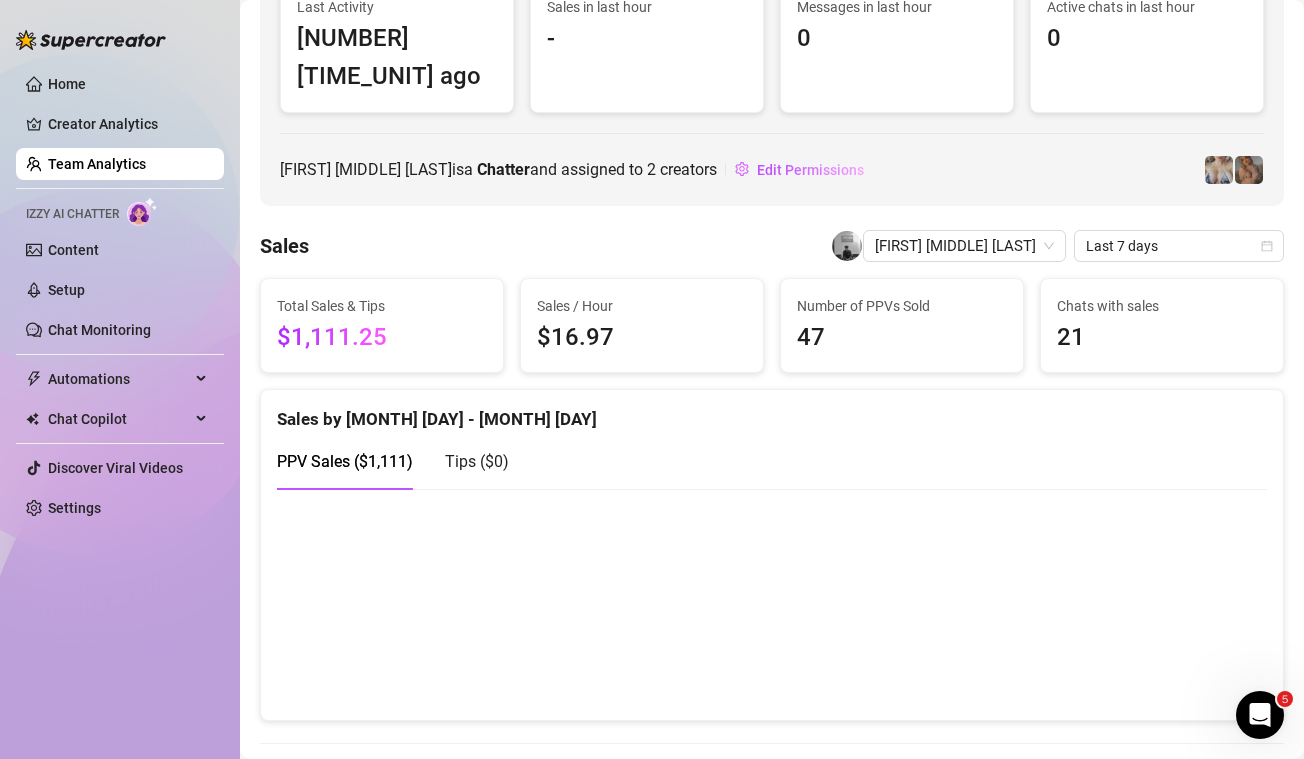 scroll, scrollTop: 0, scrollLeft: 0, axis: both 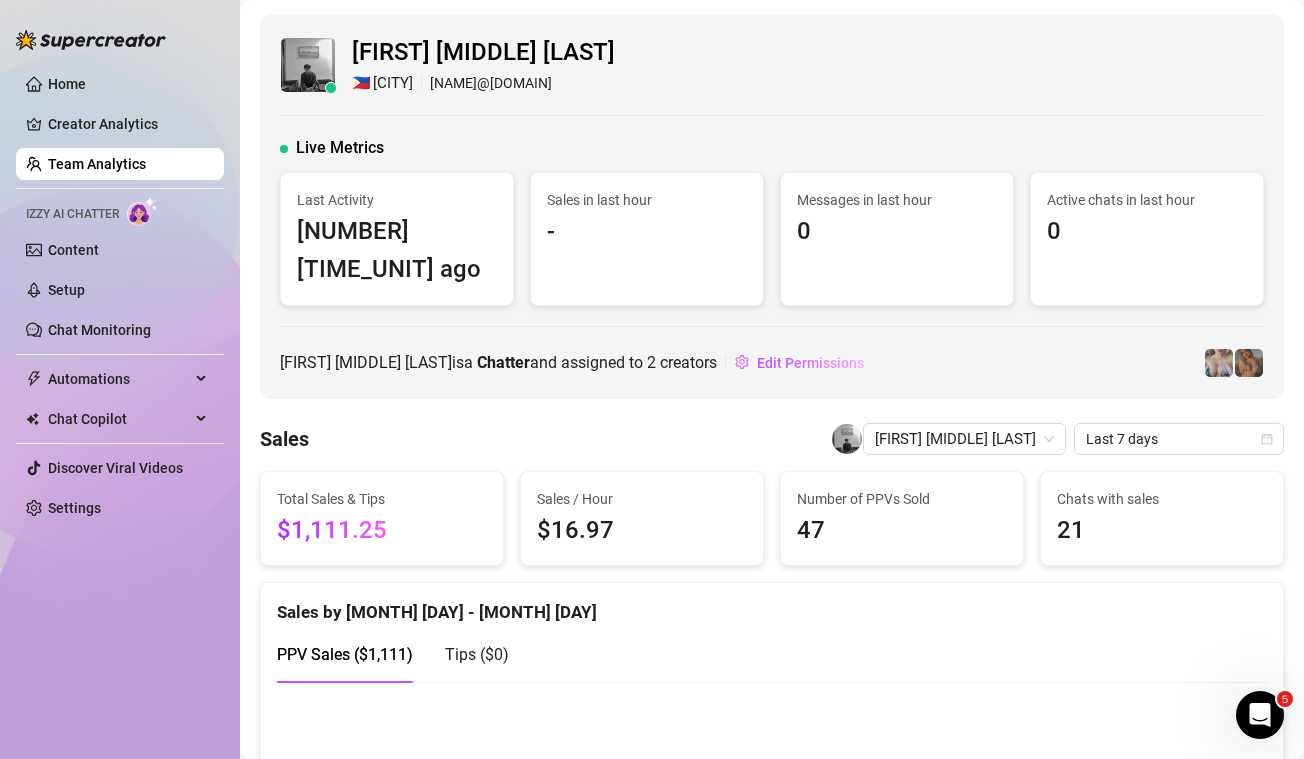 click on "Team Analytics" at bounding box center (97, 164) 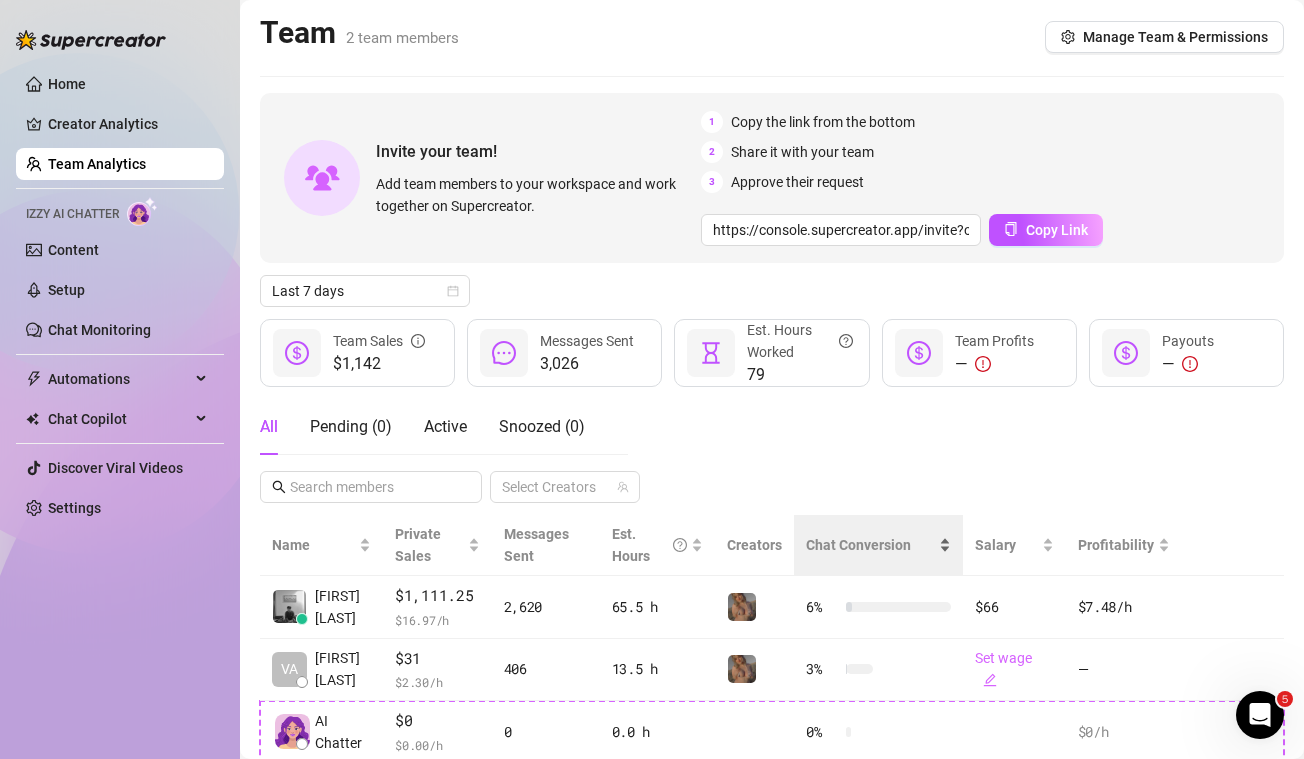scroll, scrollTop: 64, scrollLeft: 0, axis: vertical 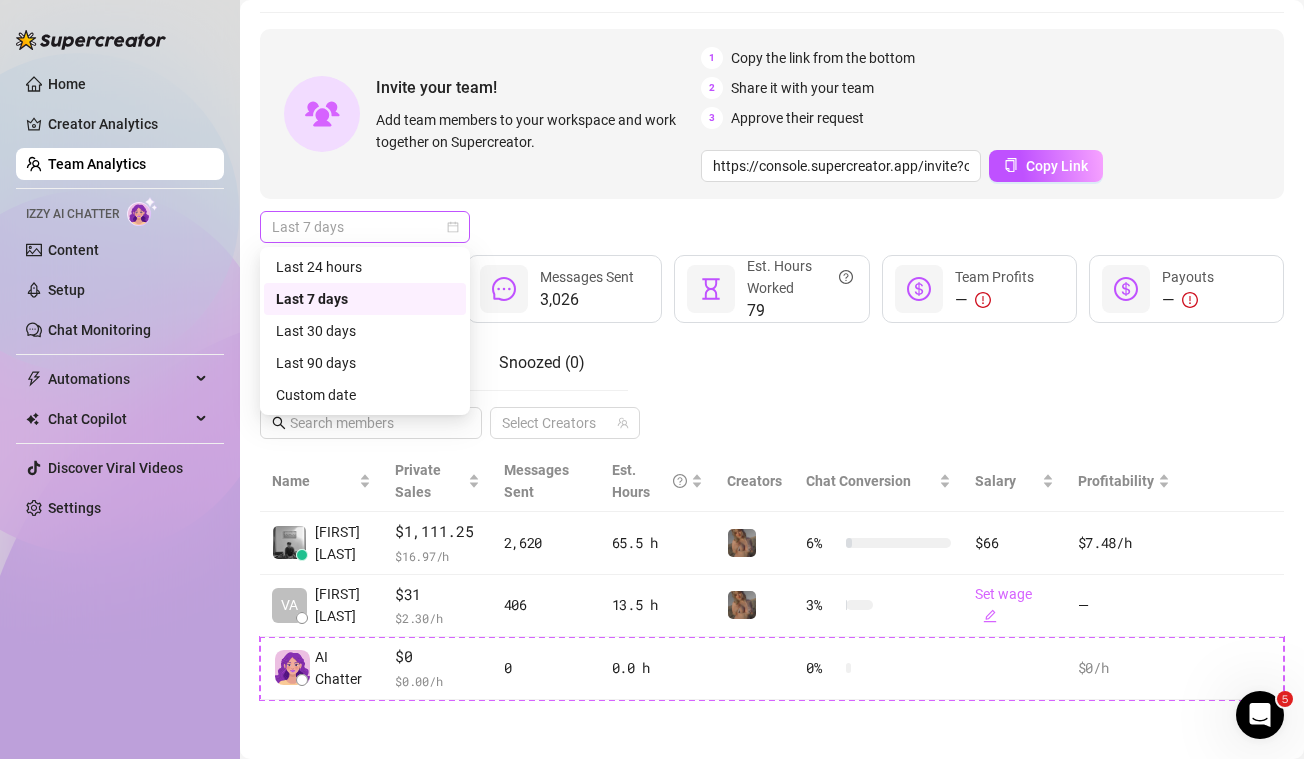 click on "Last 7 days" at bounding box center [365, 227] 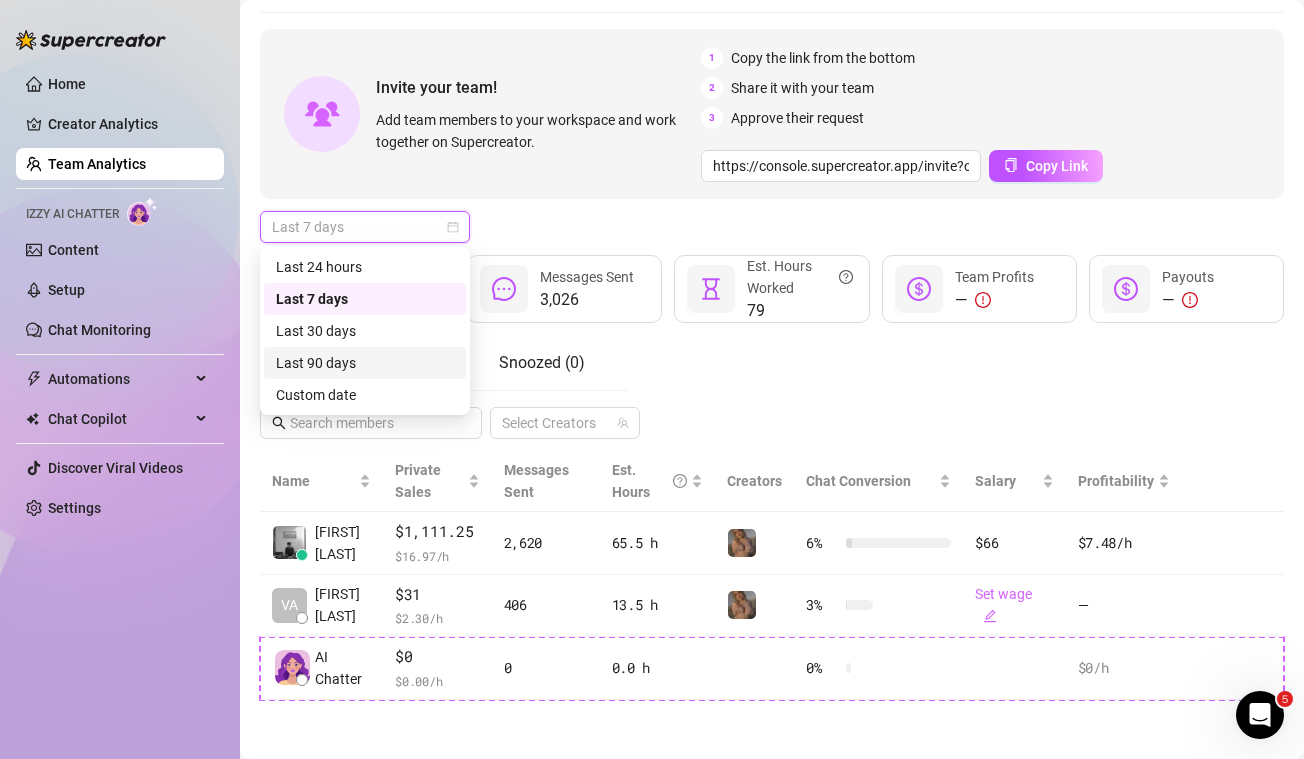 click on "Last 90 days" at bounding box center (365, 363) 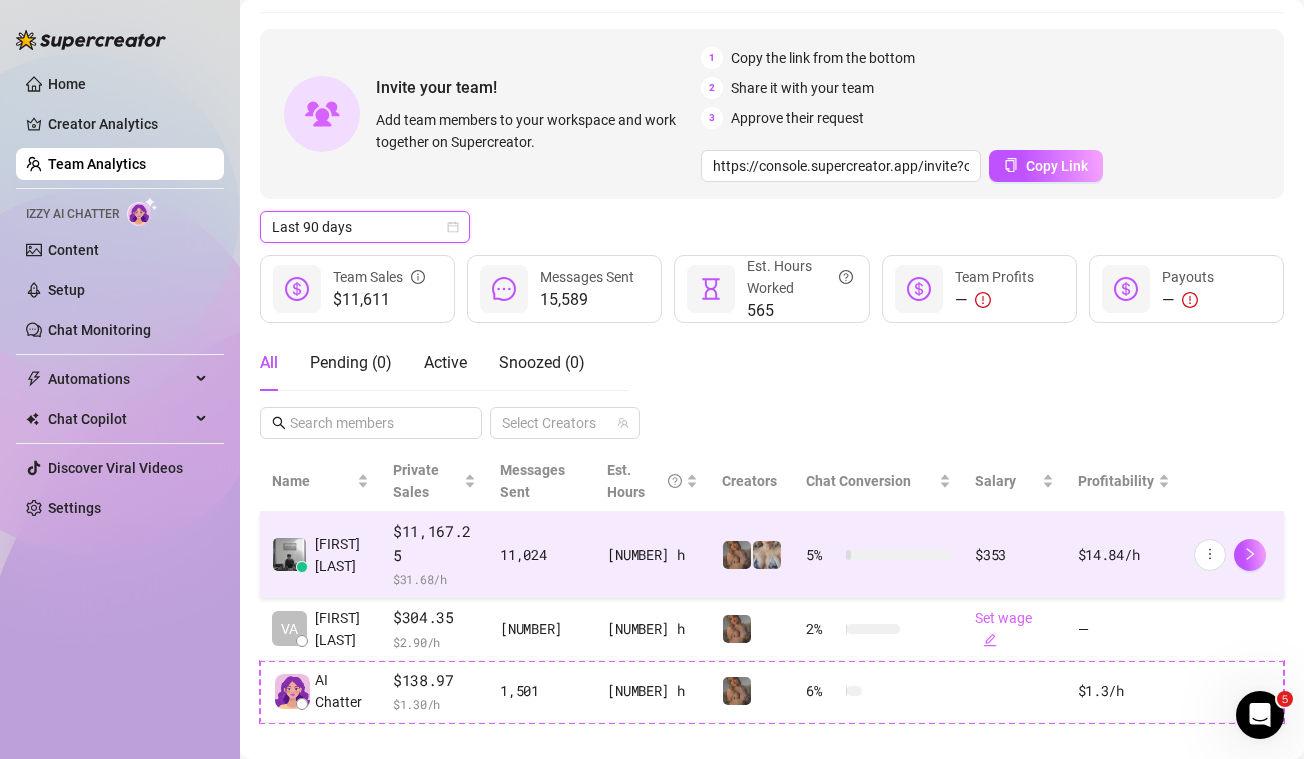click on "$353" at bounding box center (1014, 555) 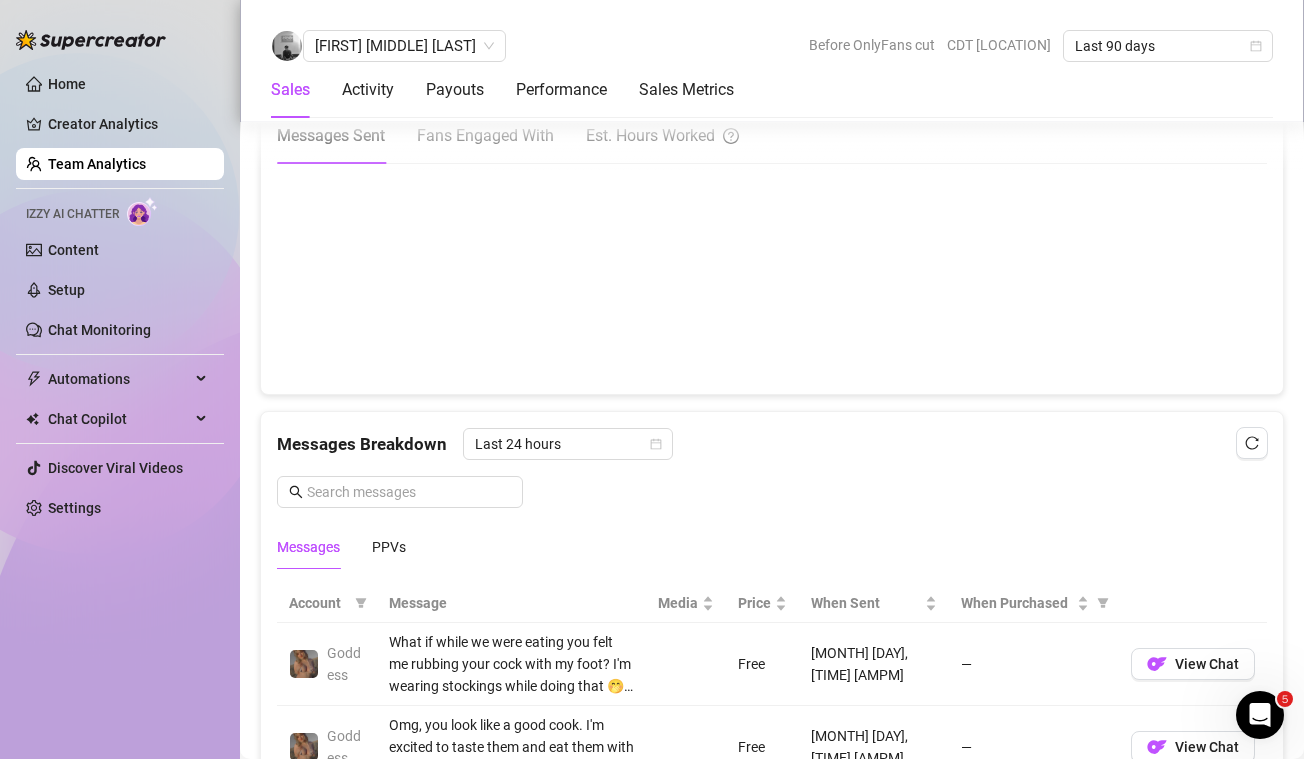 scroll, scrollTop: 1087, scrollLeft: 0, axis: vertical 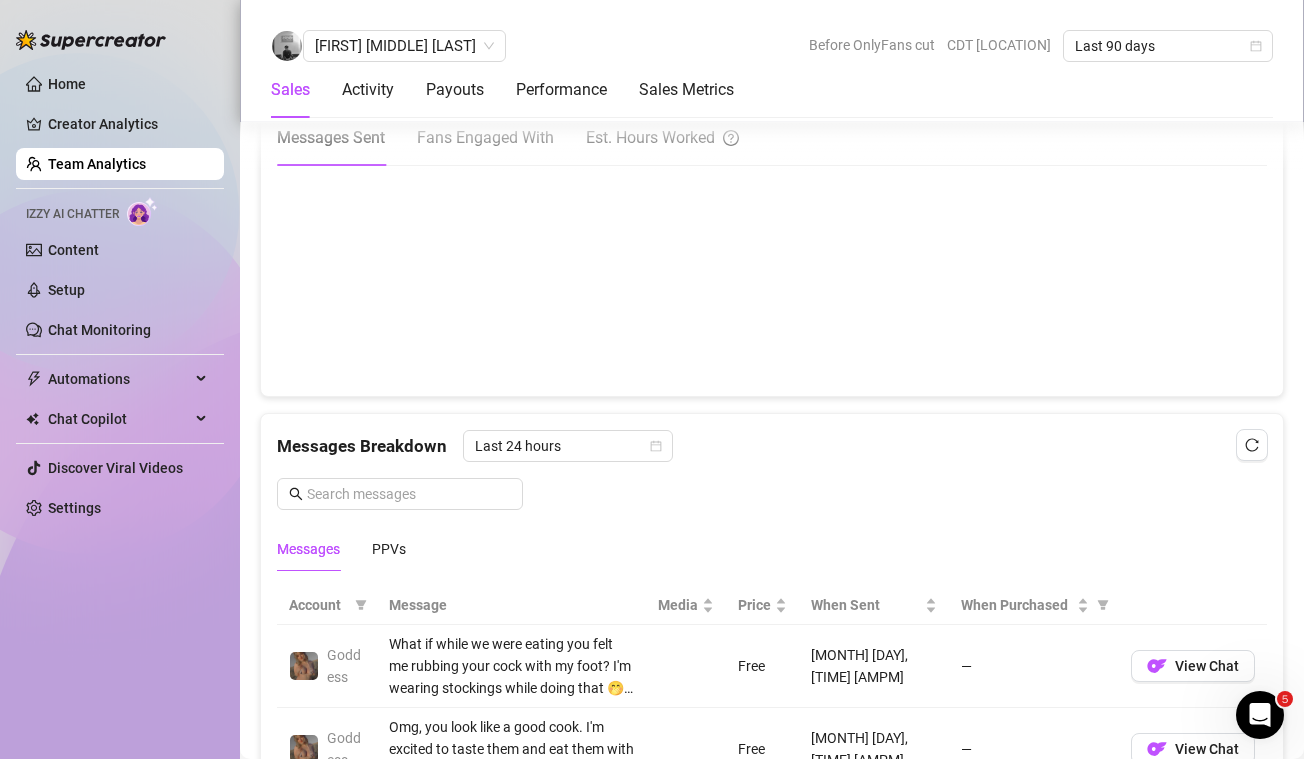 click at bounding box center [772, 280] 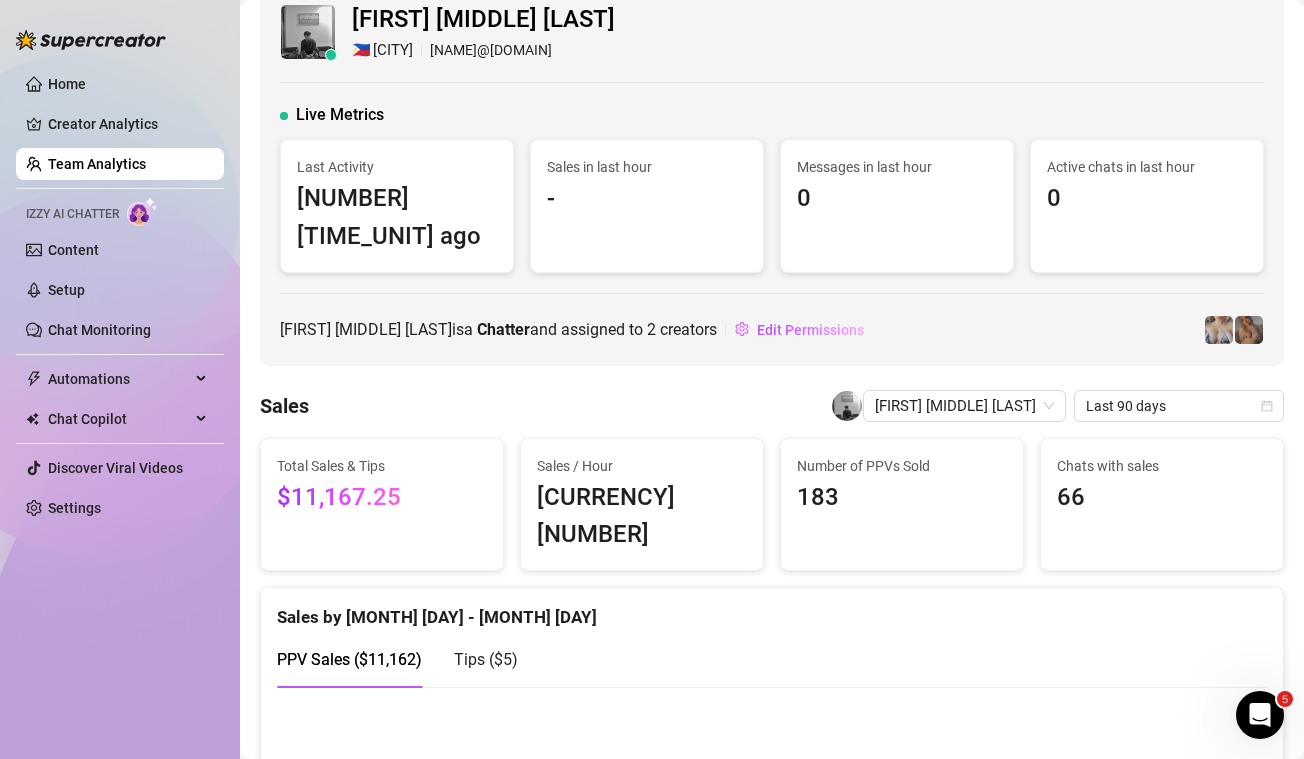 scroll, scrollTop: 0, scrollLeft: 0, axis: both 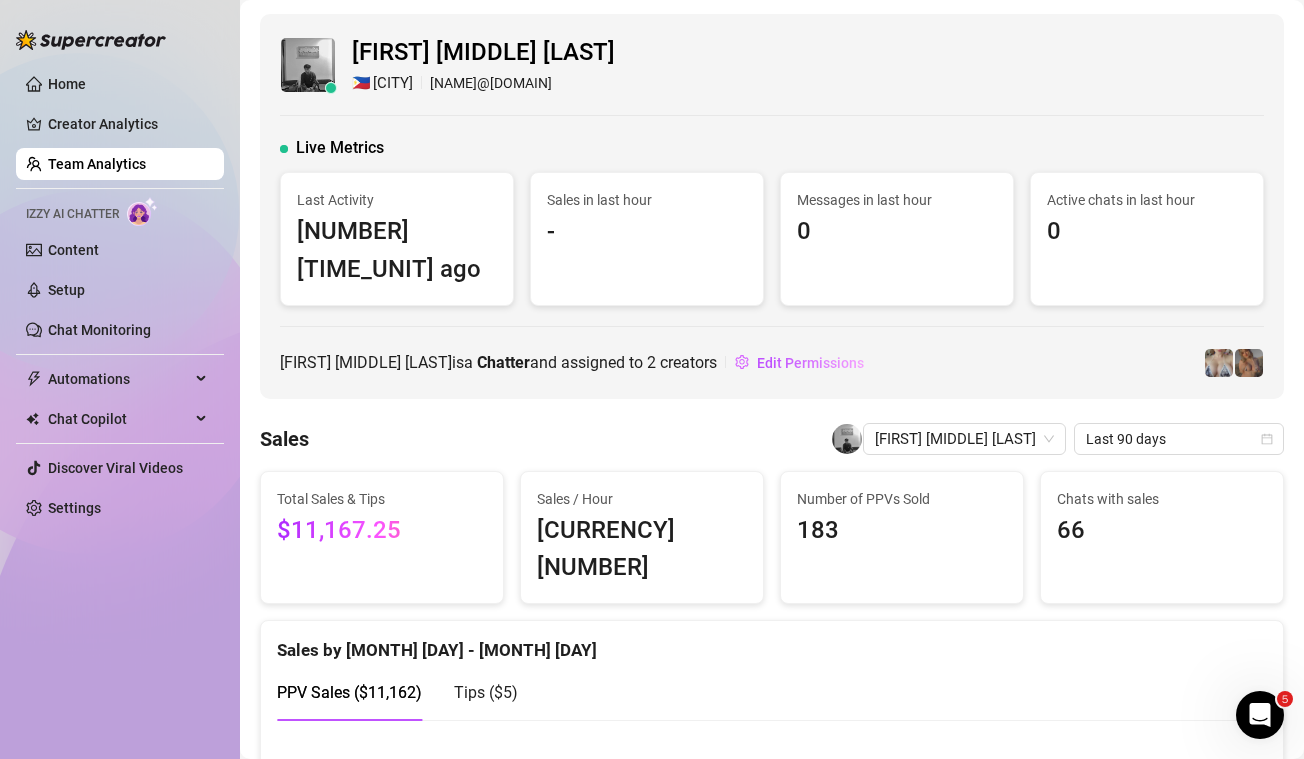 click on "Team Analytics" at bounding box center [97, 164] 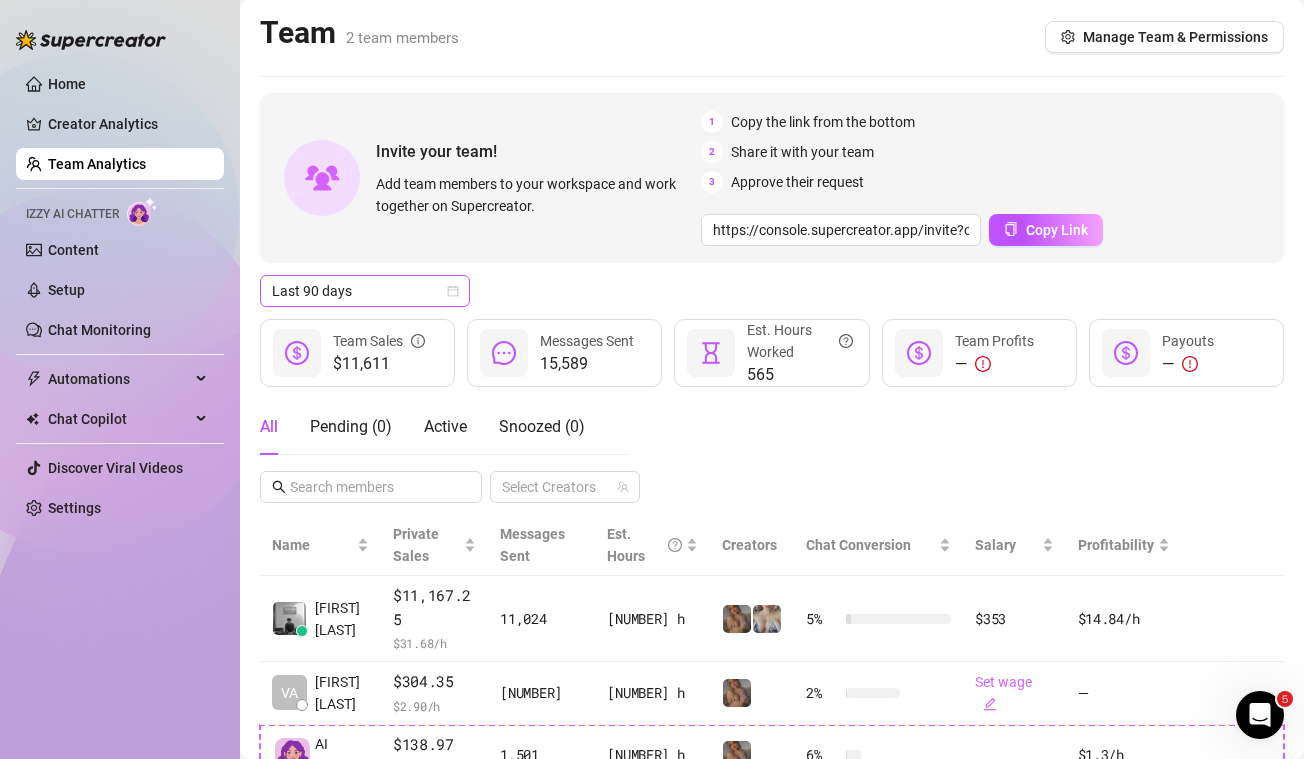 click 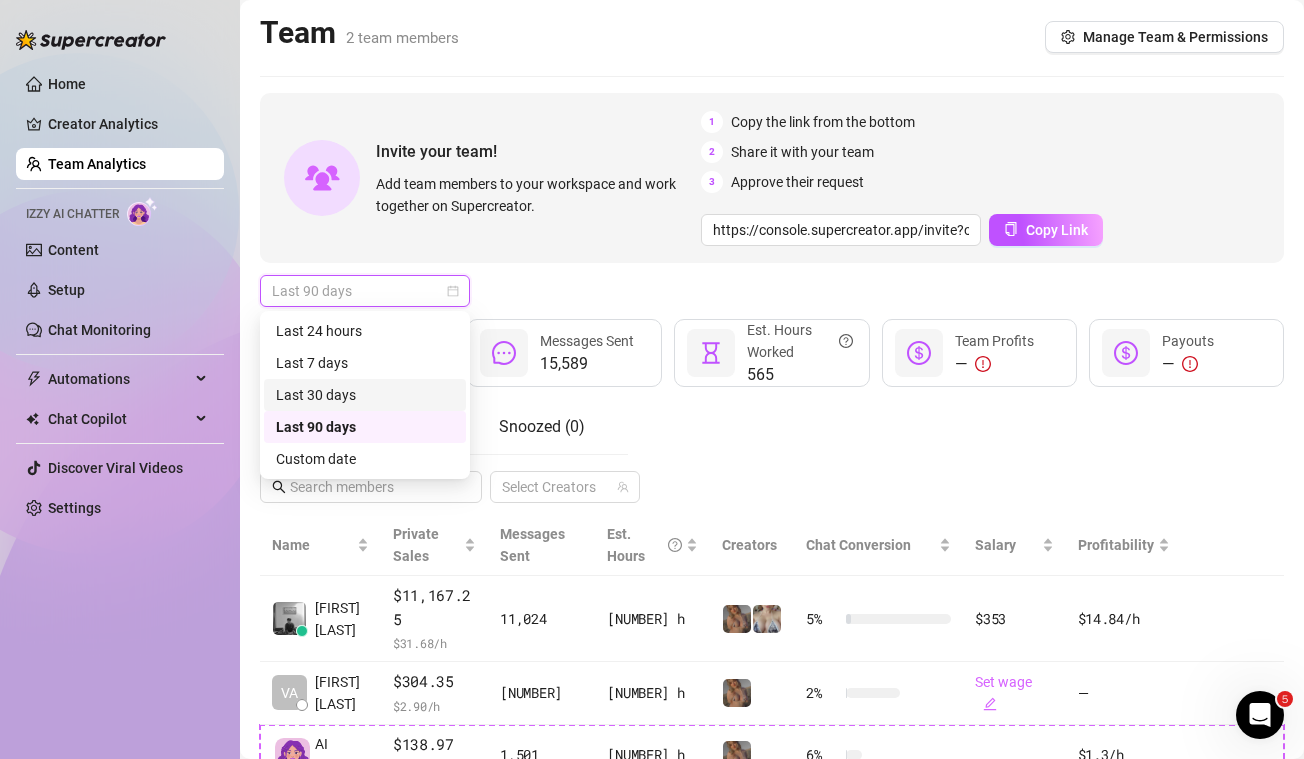 click on "Last 30 days" at bounding box center (365, 395) 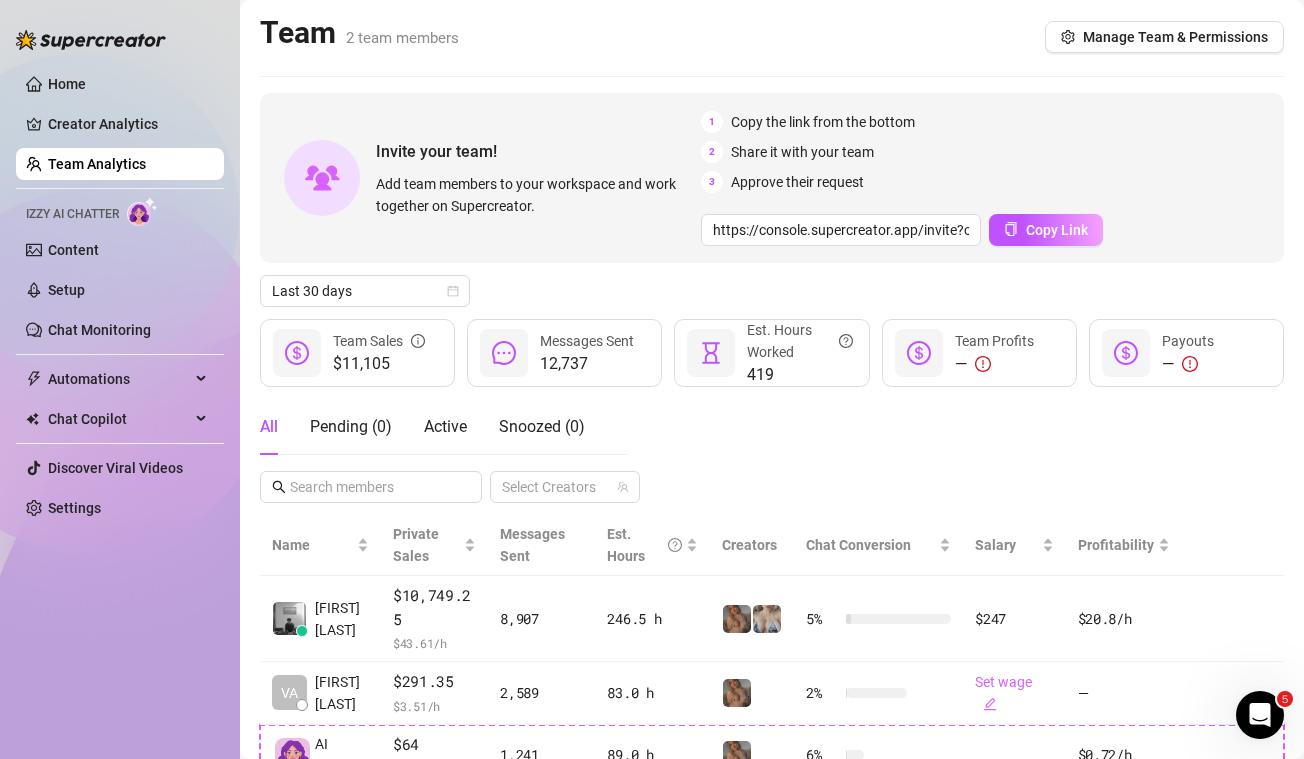 click on "Last 30 days" at bounding box center (772, 291) 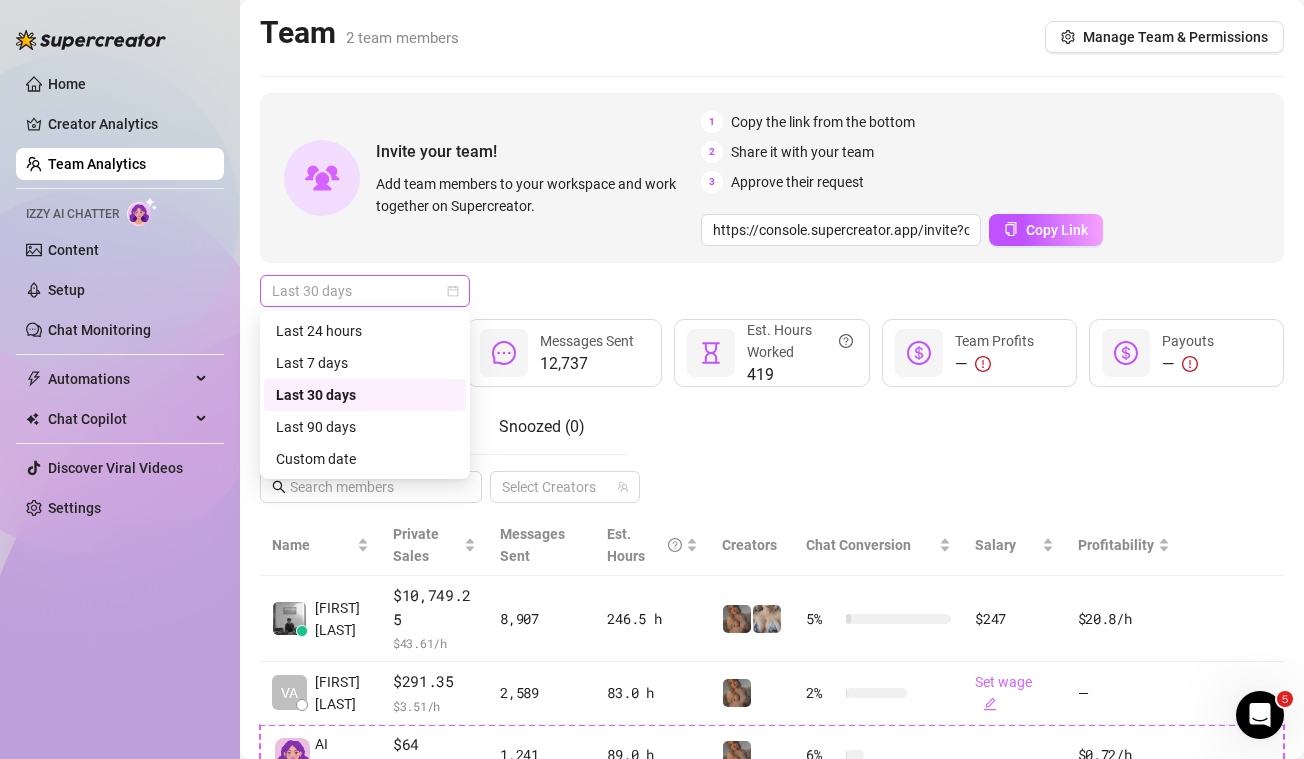 click on "Last 30 days" at bounding box center [365, 291] 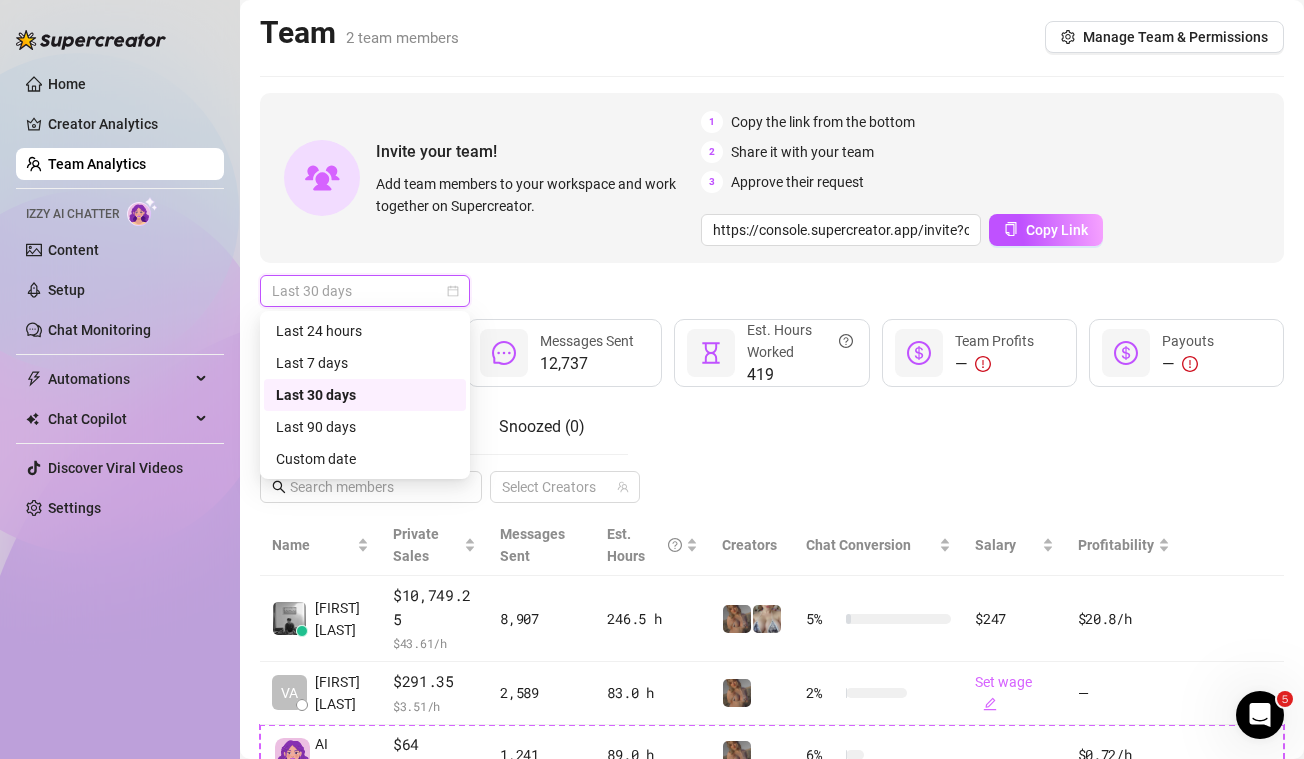 click on "Last 30 days" at bounding box center (365, 395) 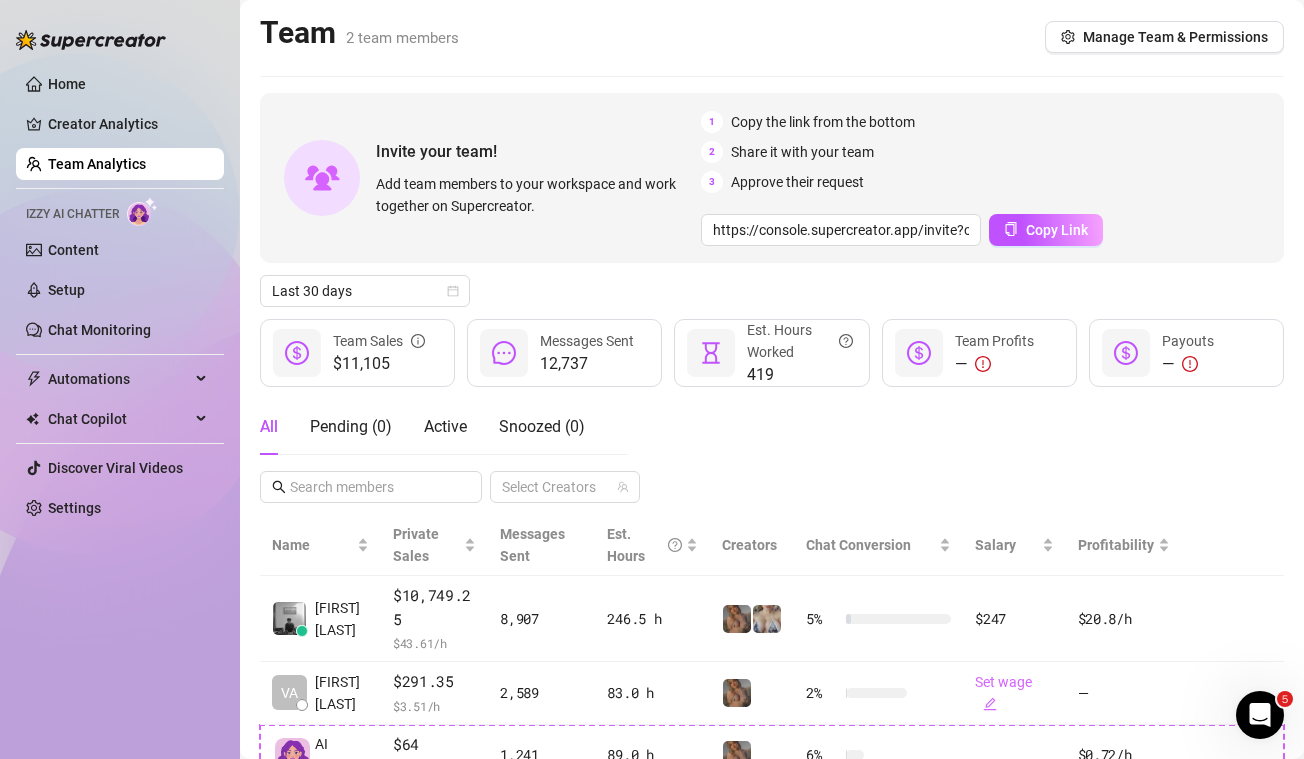 click on "$11,105" at bounding box center [379, 364] 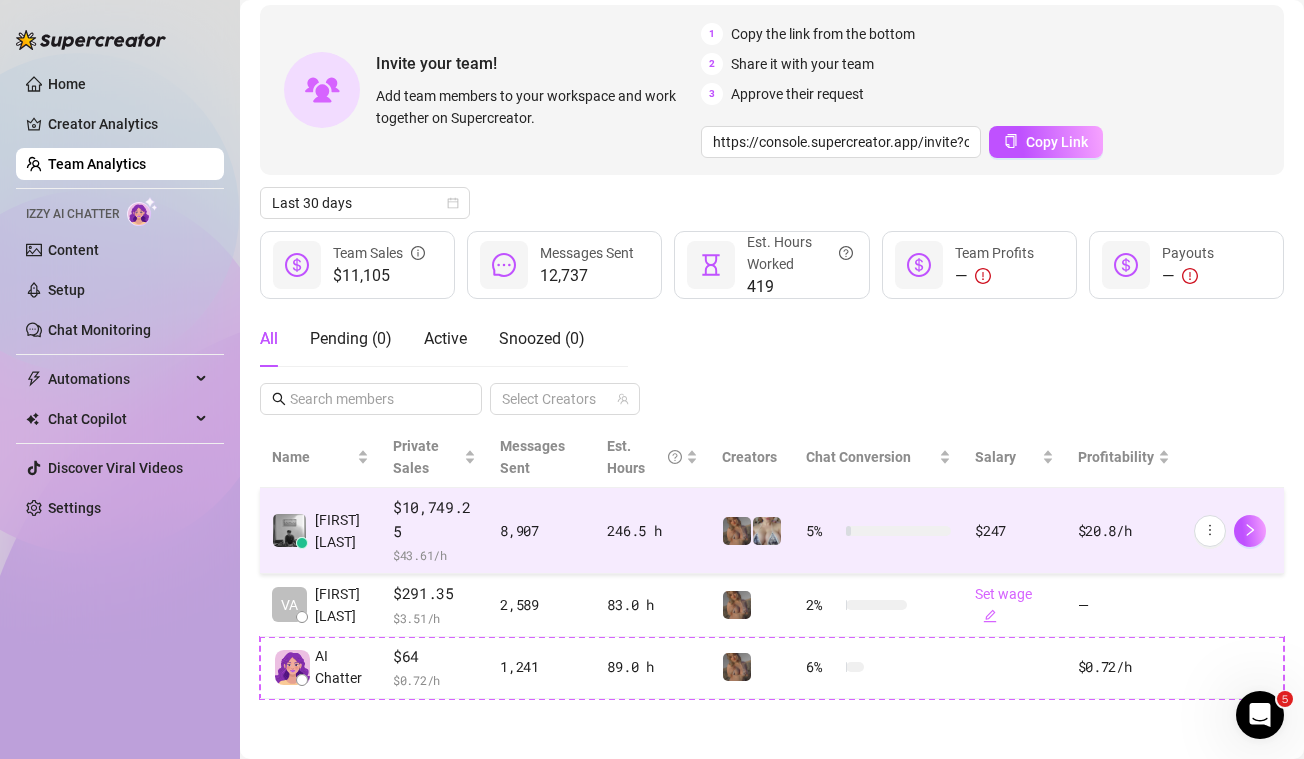 scroll, scrollTop: 108, scrollLeft: 0, axis: vertical 